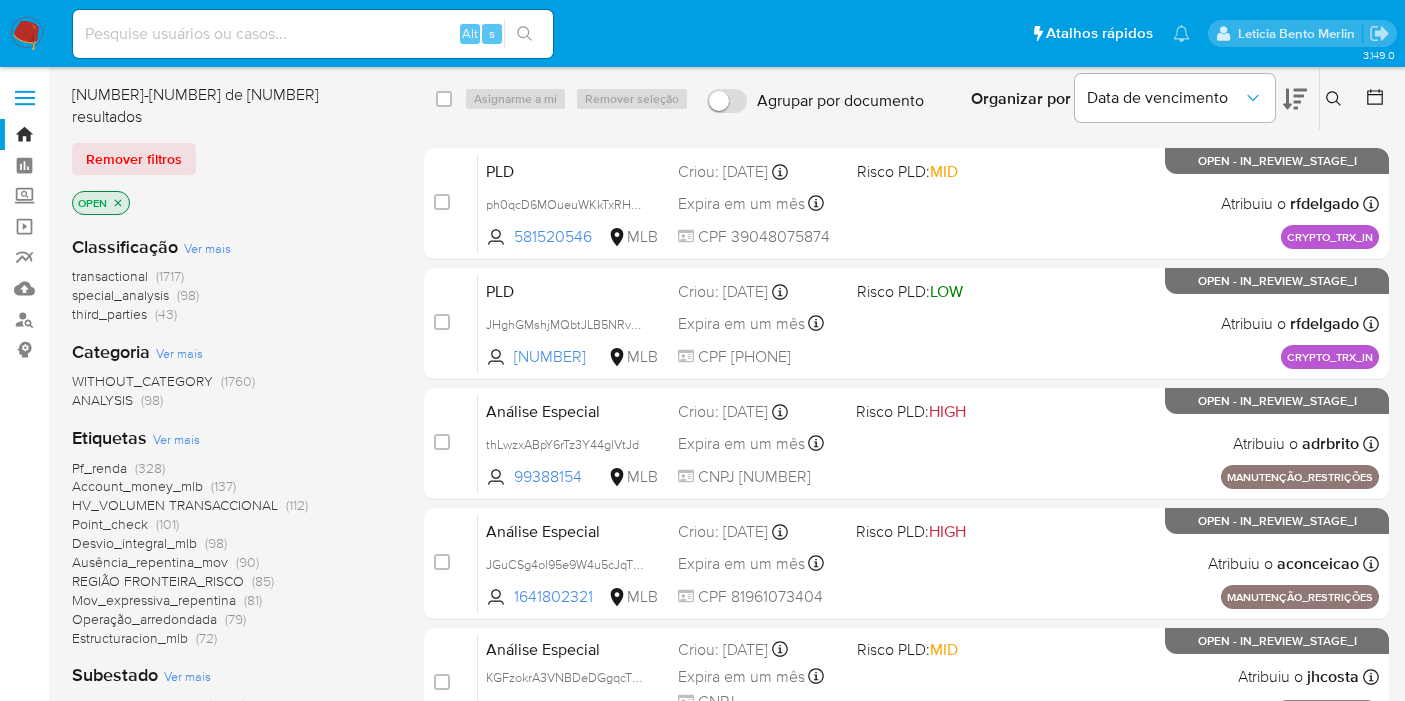 scroll, scrollTop: 0, scrollLeft: 0, axis: both 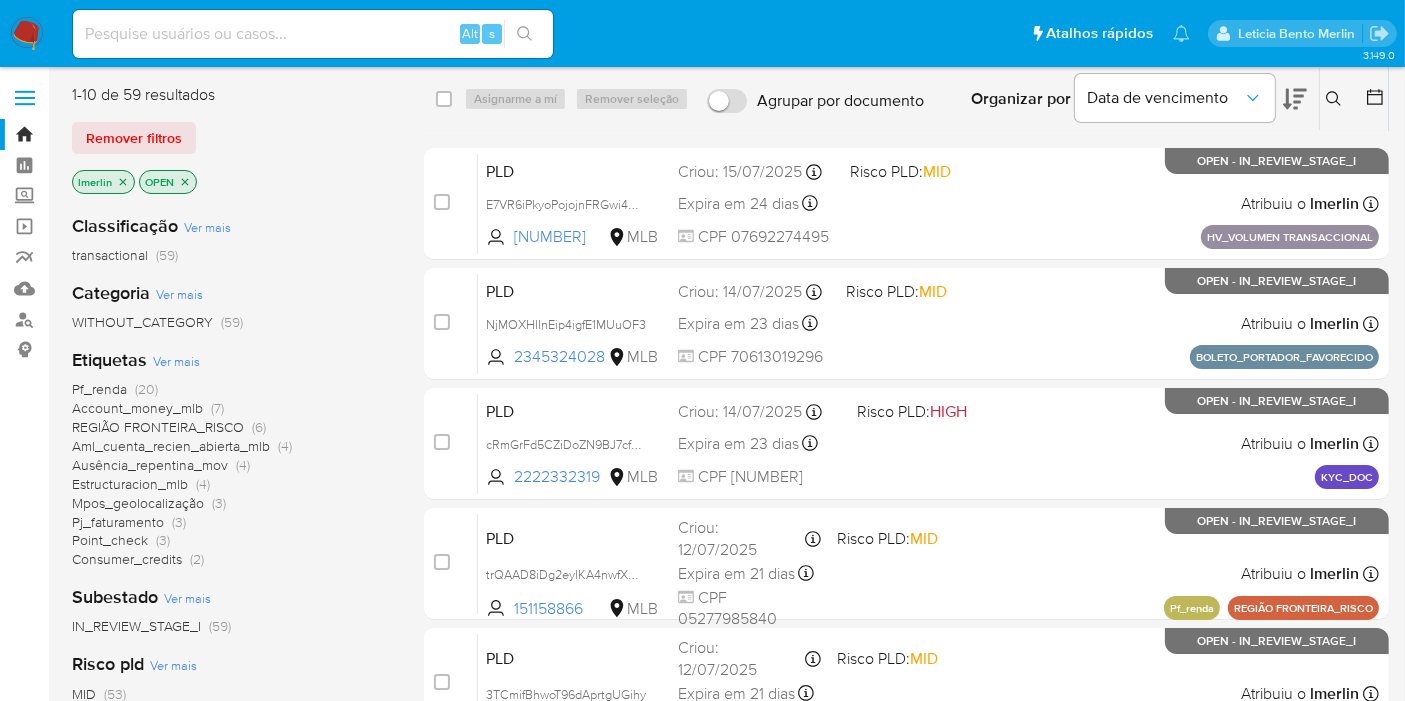 click 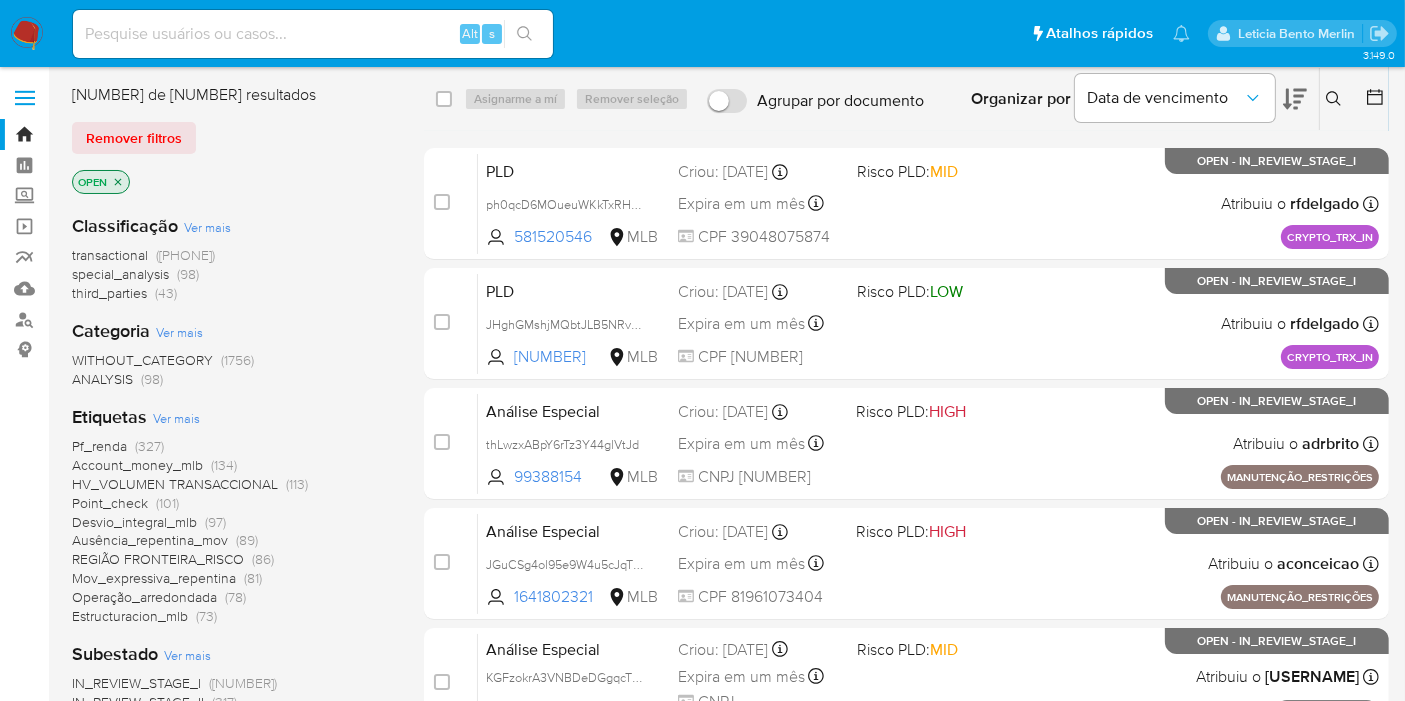 click at bounding box center (313, 34) 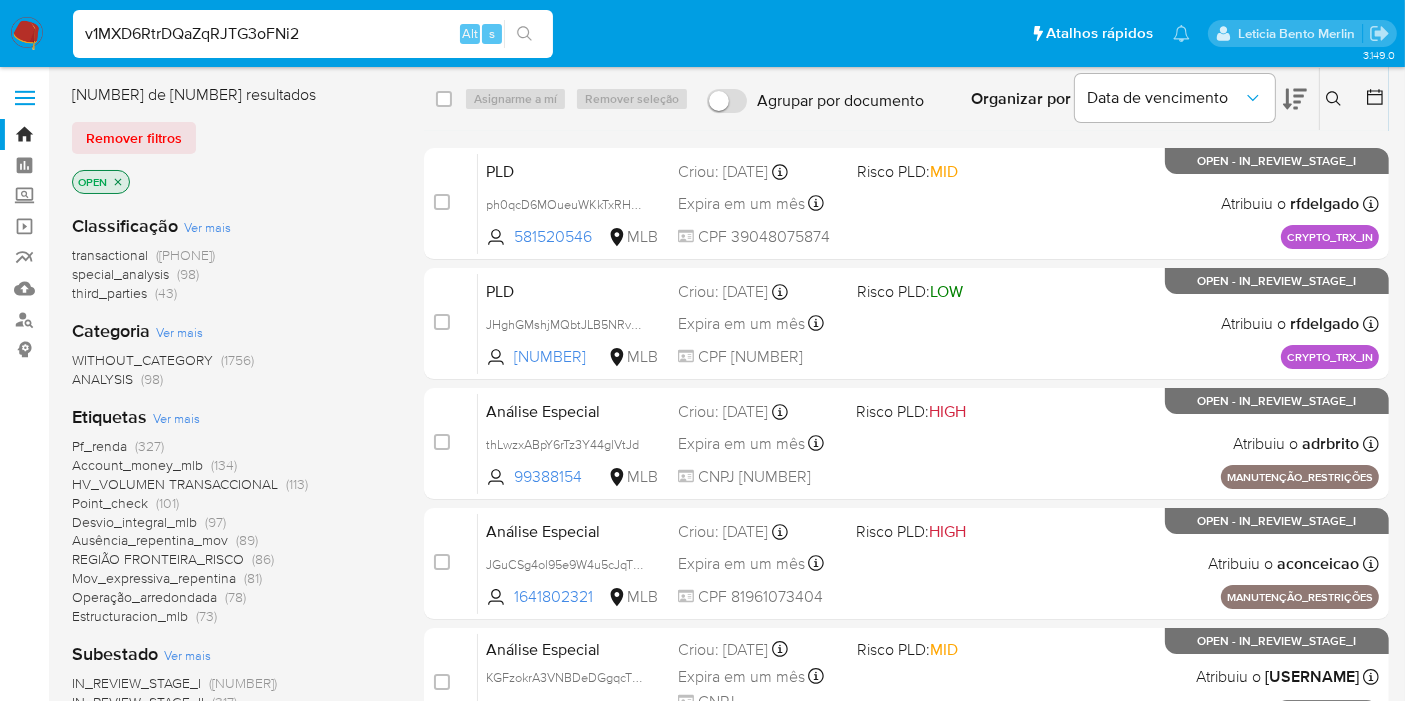 type on "v1MXD6RtrDQaZqRJTG3oFNi2" 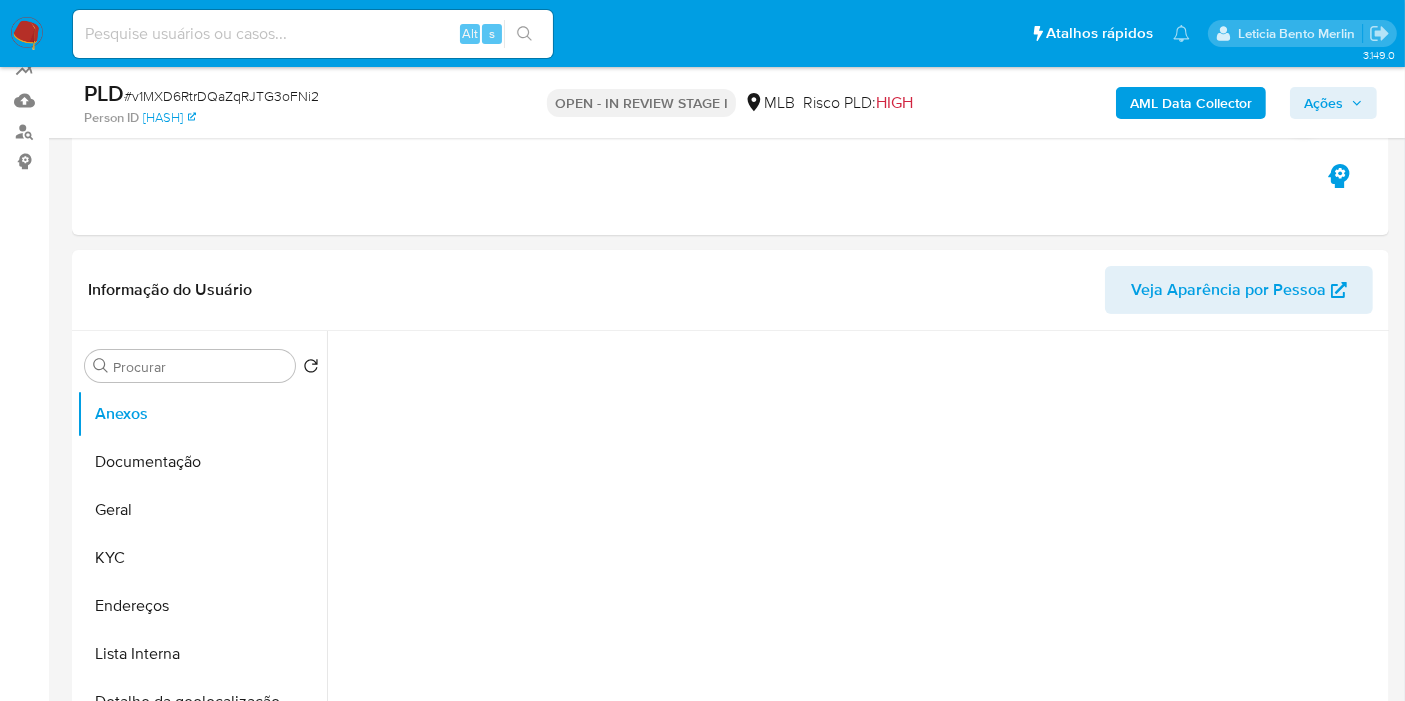 scroll, scrollTop: 333, scrollLeft: 0, axis: vertical 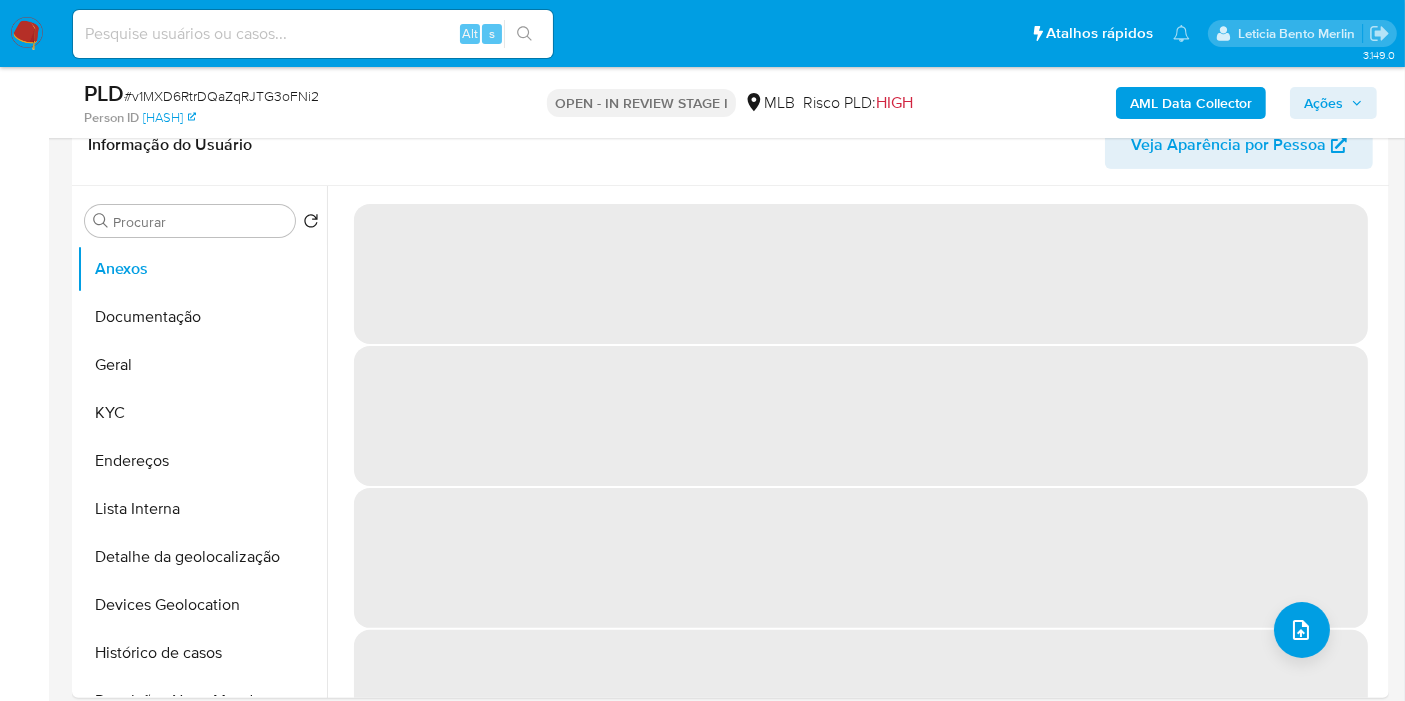 select on "10" 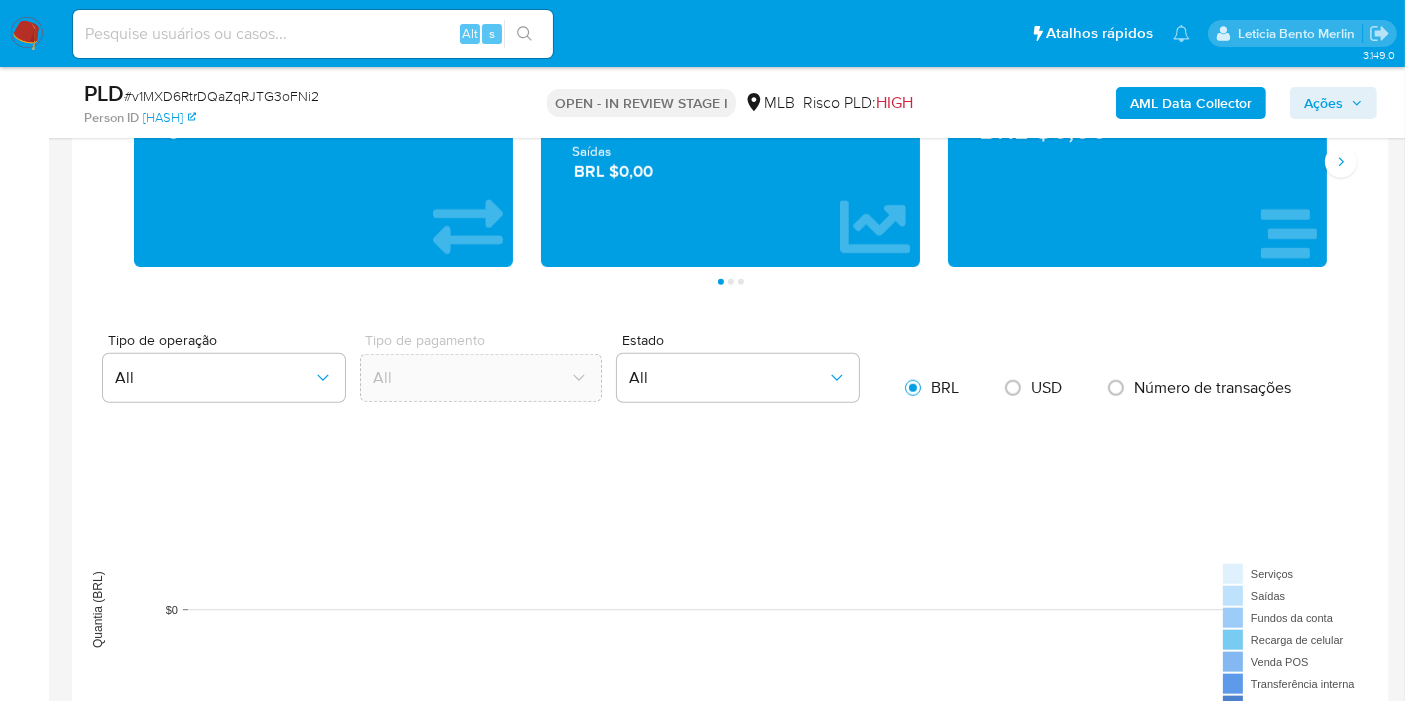 scroll, scrollTop: 2000, scrollLeft: 0, axis: vertical 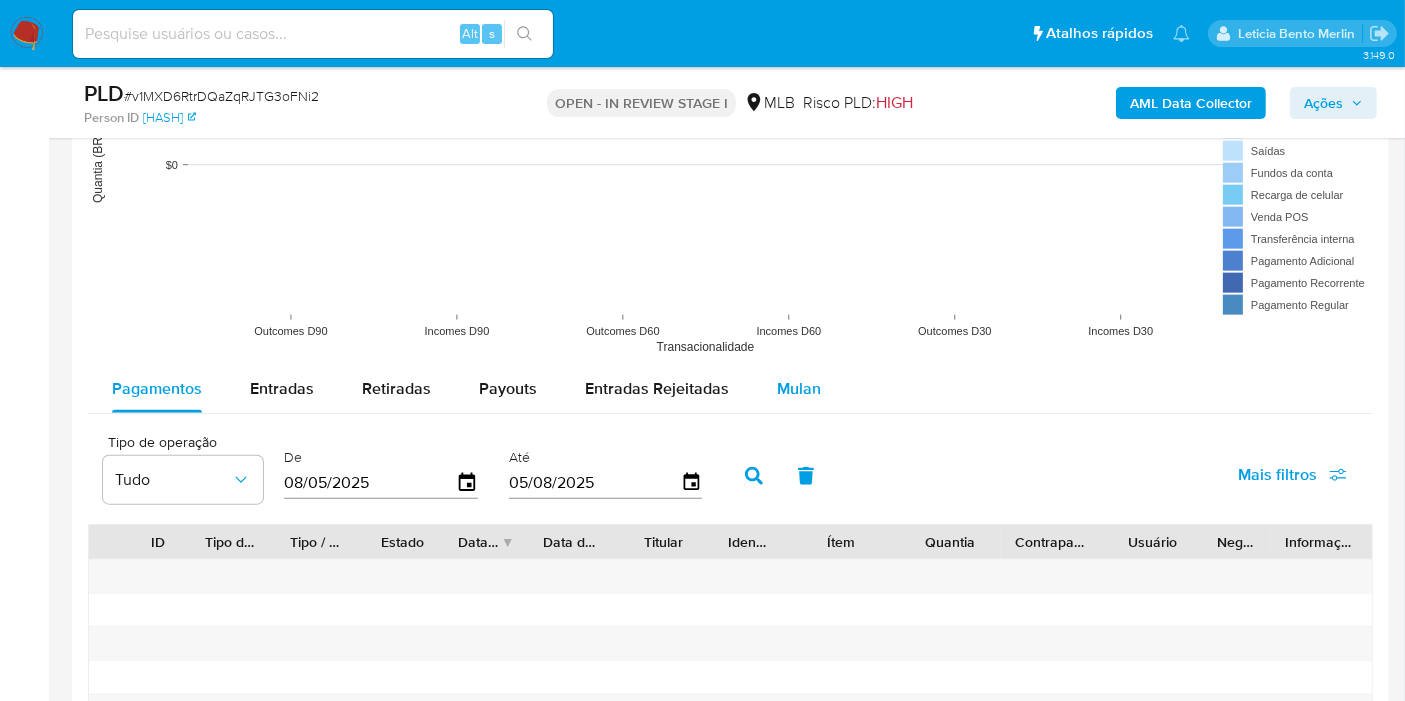 click on "Mulan" at bounding box center [799, 388] 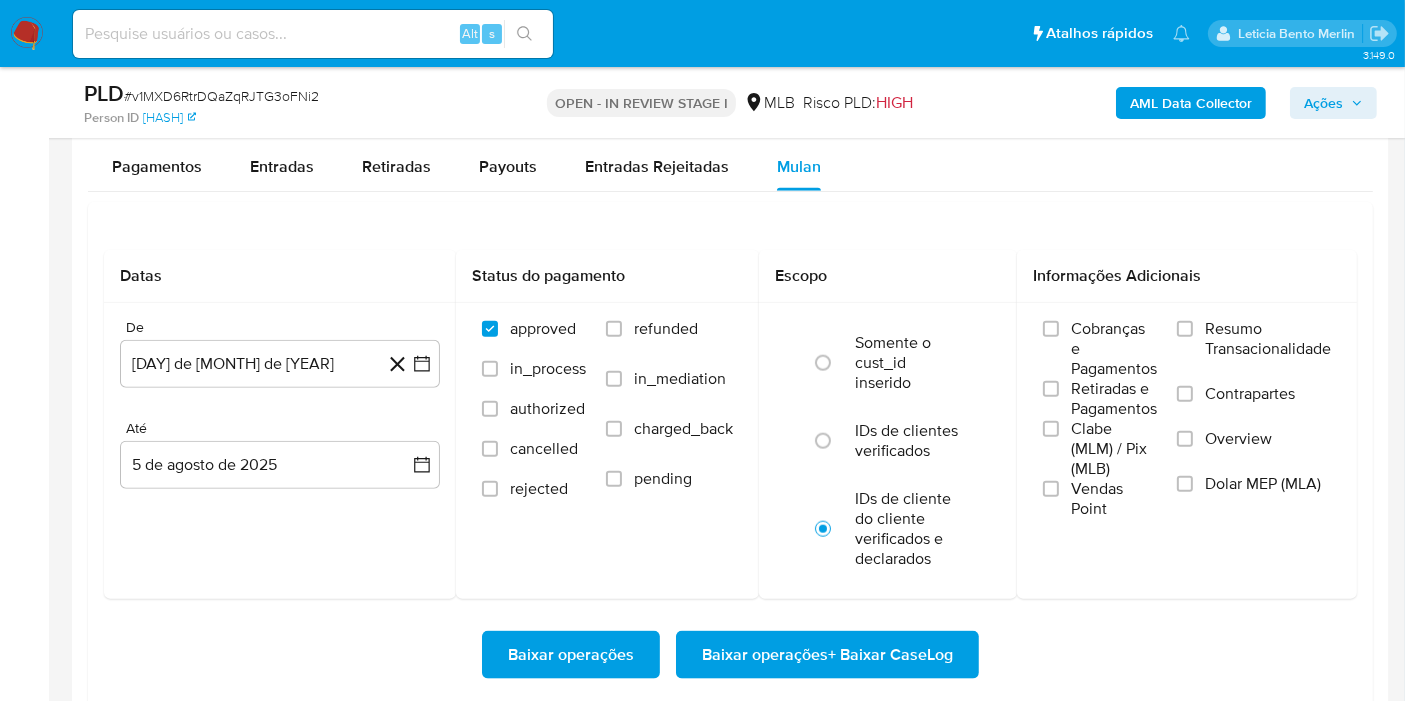 click on "Resumo Transacionalidade" at bounding box center [1268, 339] 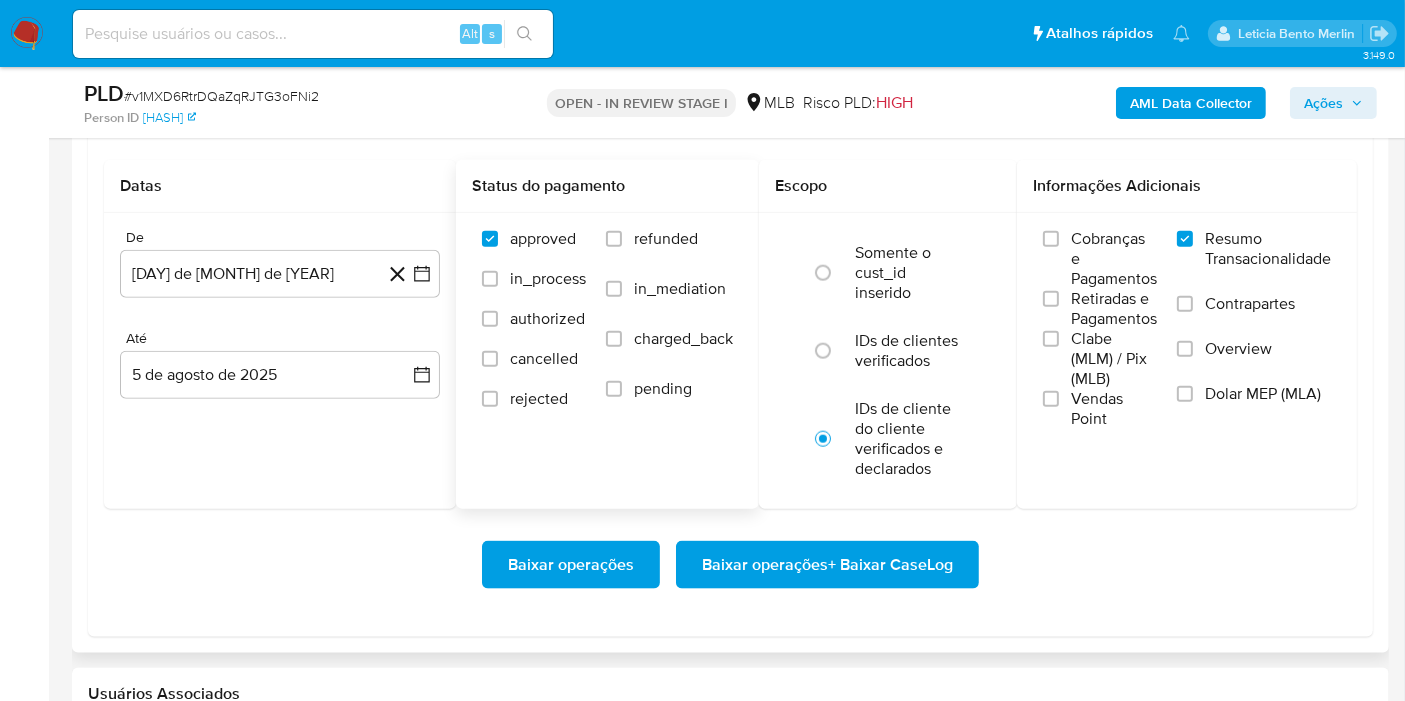 scroll, scrollTop: 2333, scrollLeft: 0, axis: vertical 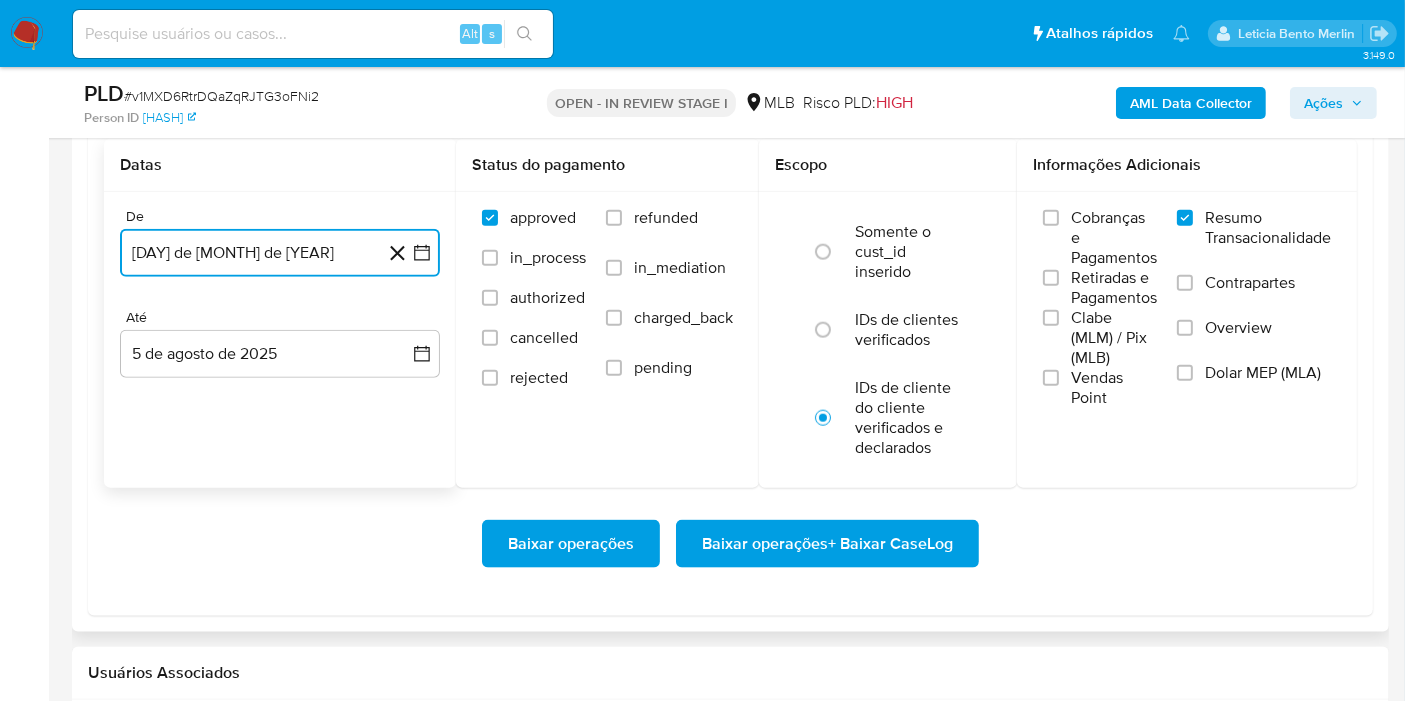 click on "[DAY] de [MONTH] de [YEAR]" at bounding box center (280, 253) 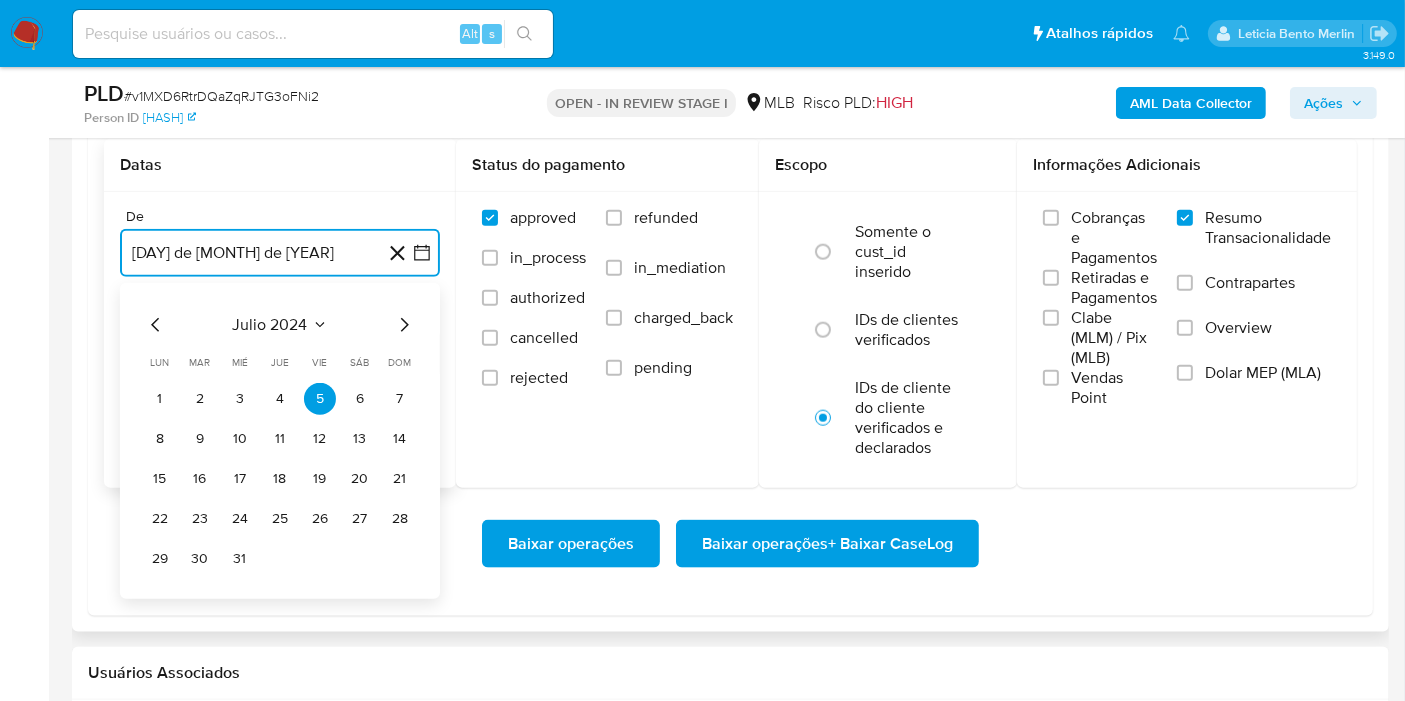 click on "julio 2024" at bounding box center (270, 325) 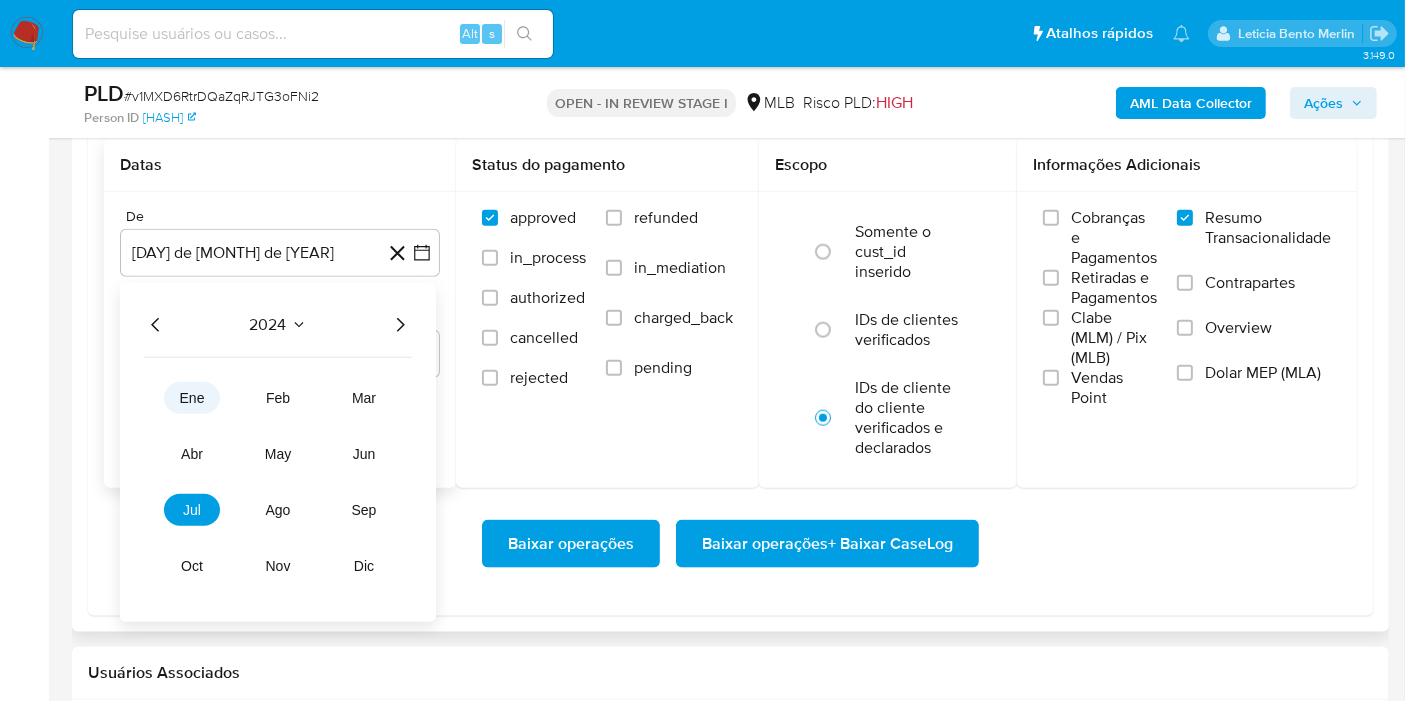 click on "ene" at bounding box center [192, 398] 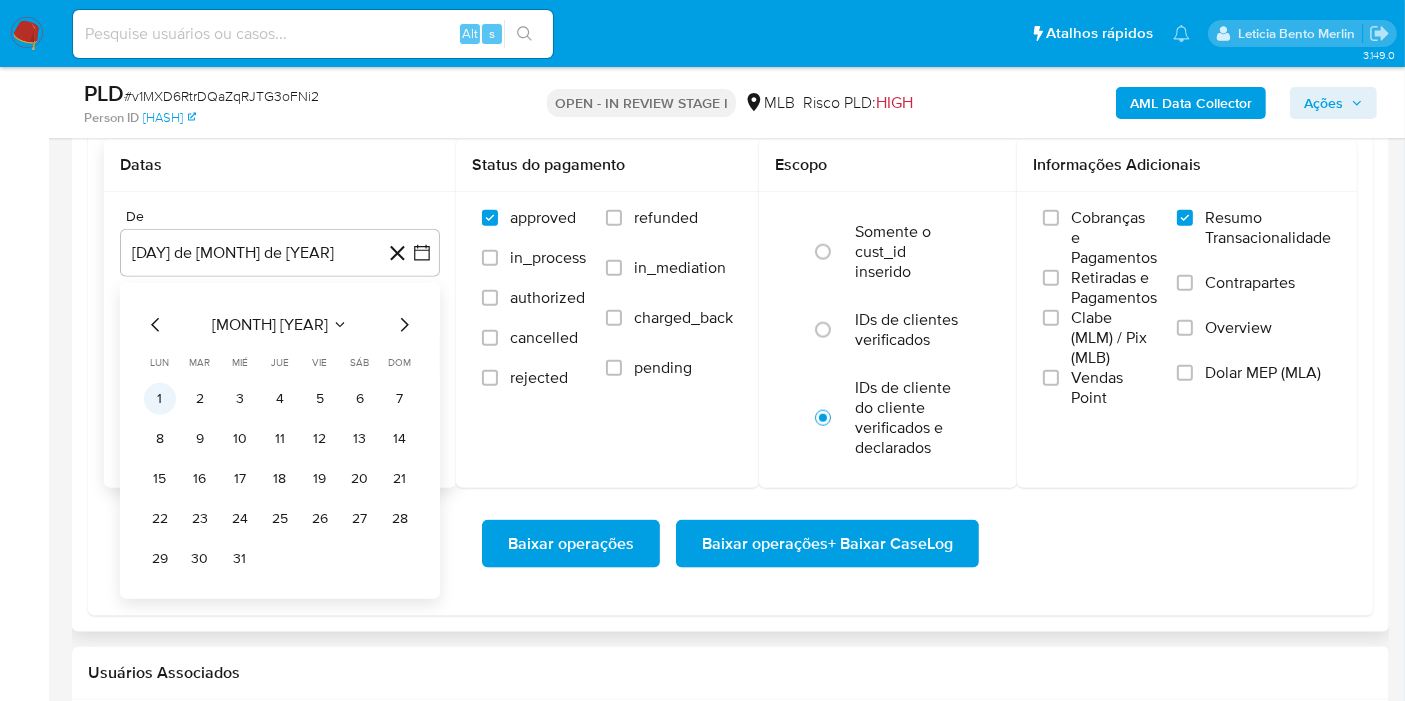 click on "1" at bounding box center [160, 399] 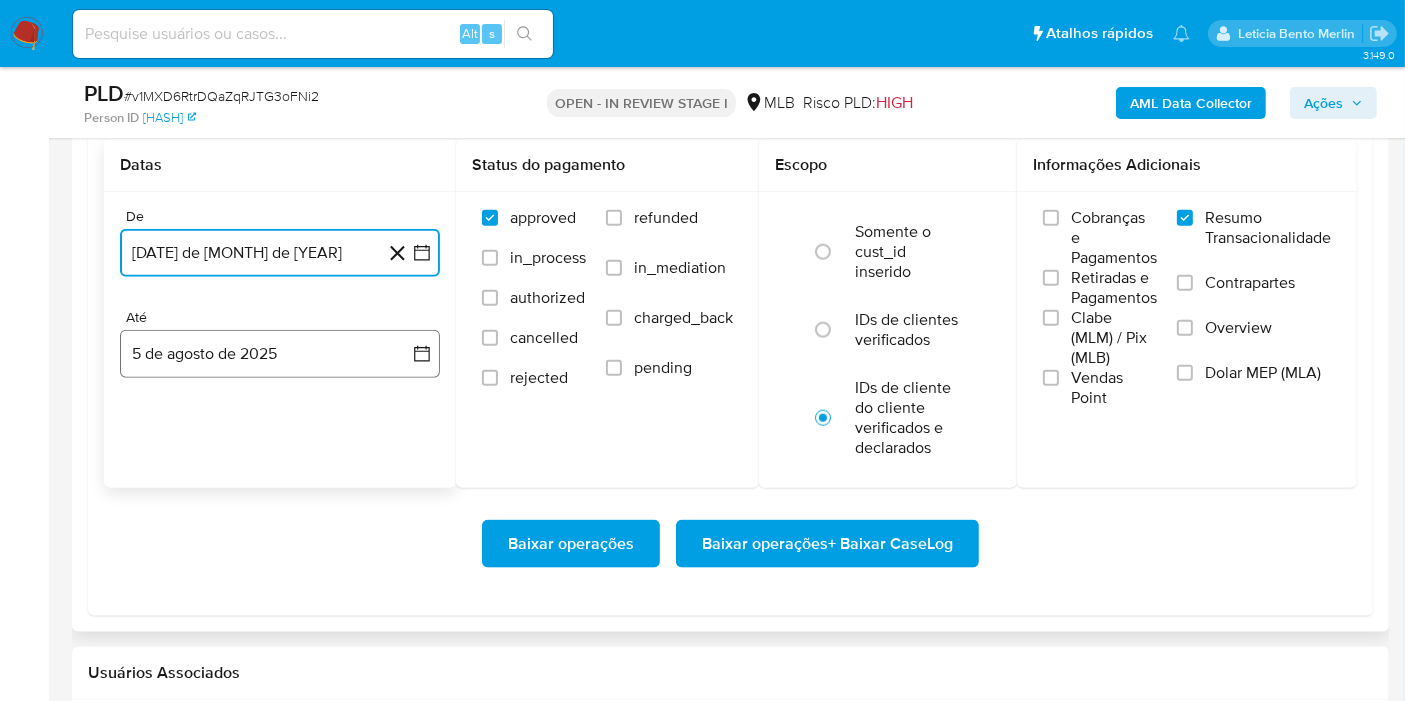 click 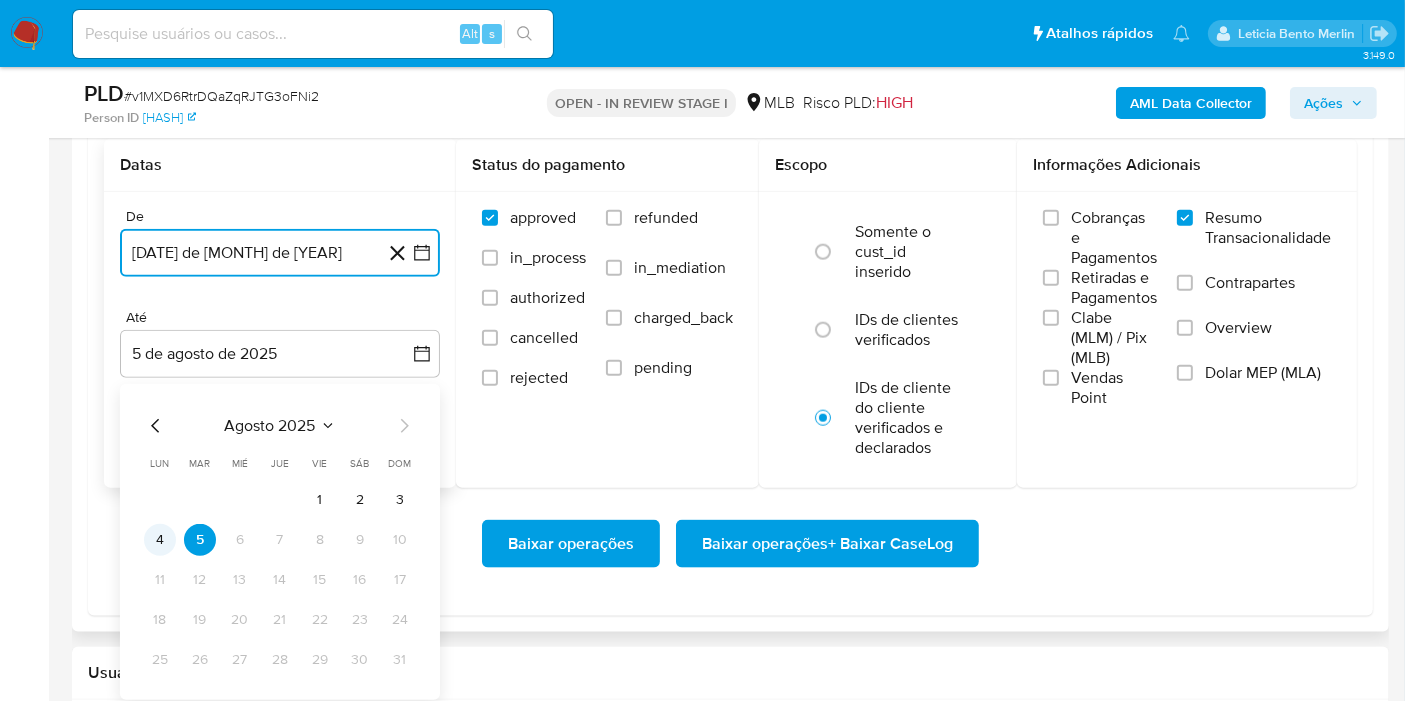 click on "4" at bounding box center [160, 540] 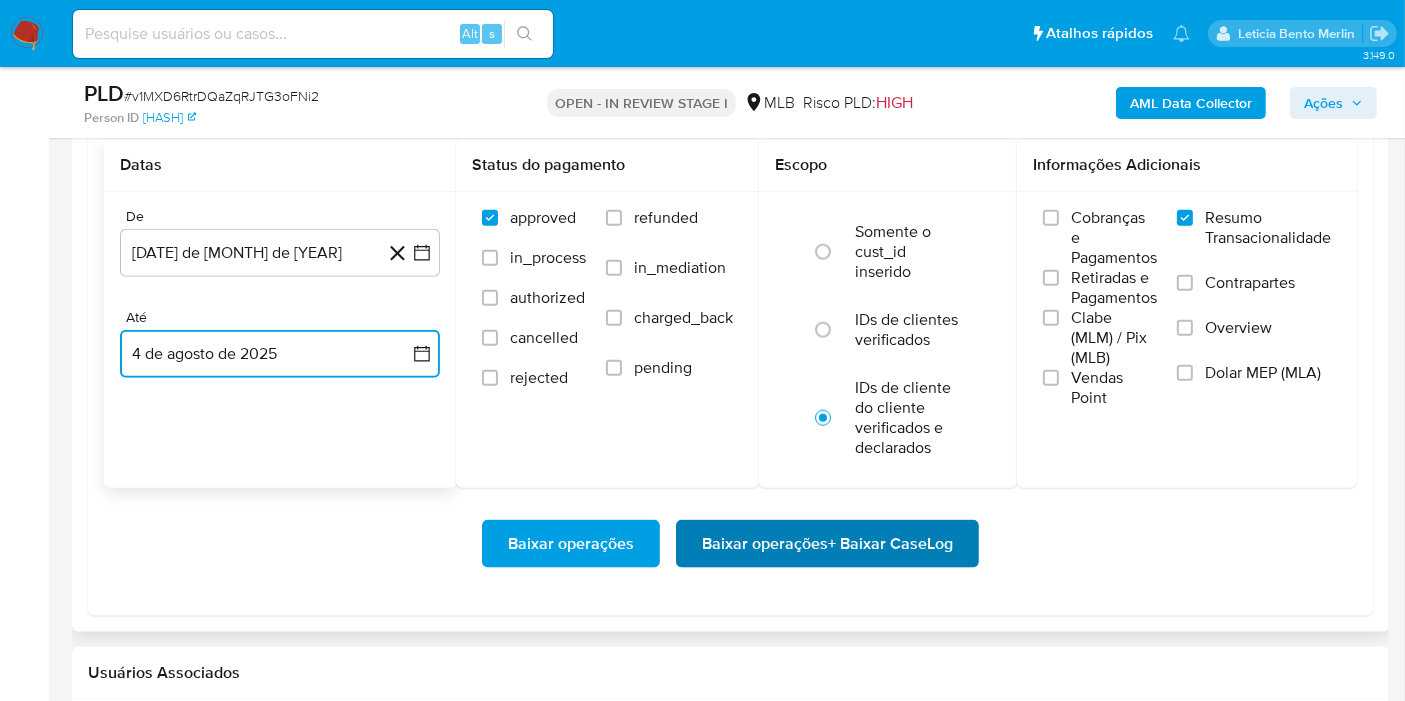click on "Baixar operações  +   Baixar CaseLog" at bounding box center [827, 544] 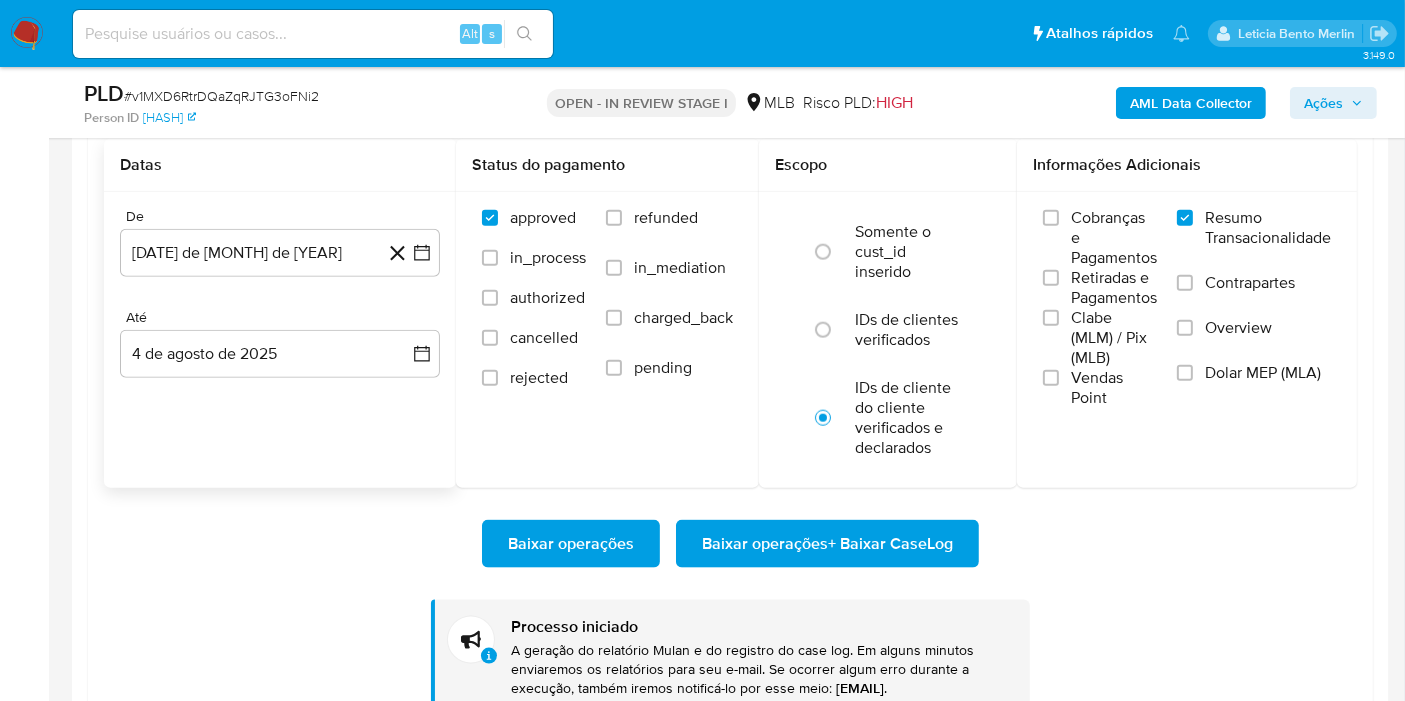 click at bounding box center [313, 34] 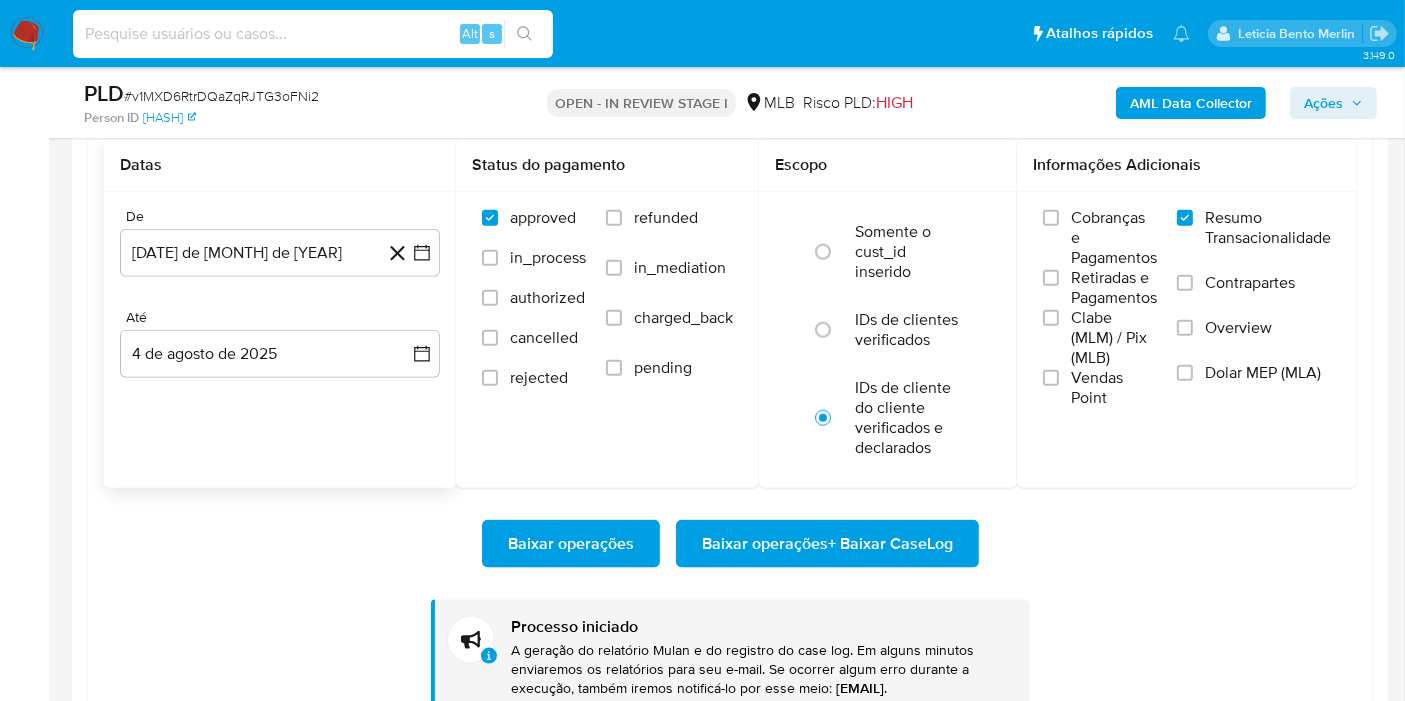 paste on "Uhp5bulACqH4gK2HWPCkdFZL" 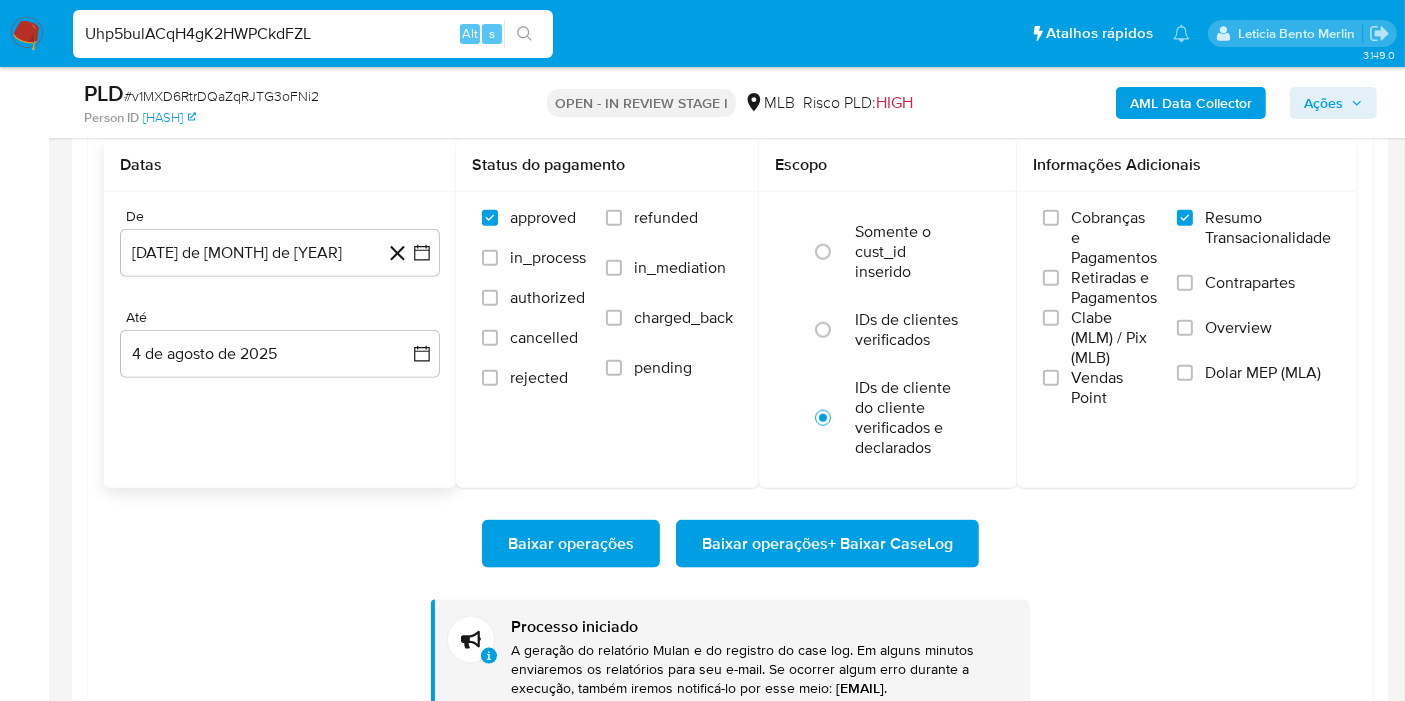 type on "Uhp5bulACqH4gK2HWPCkdFZL" 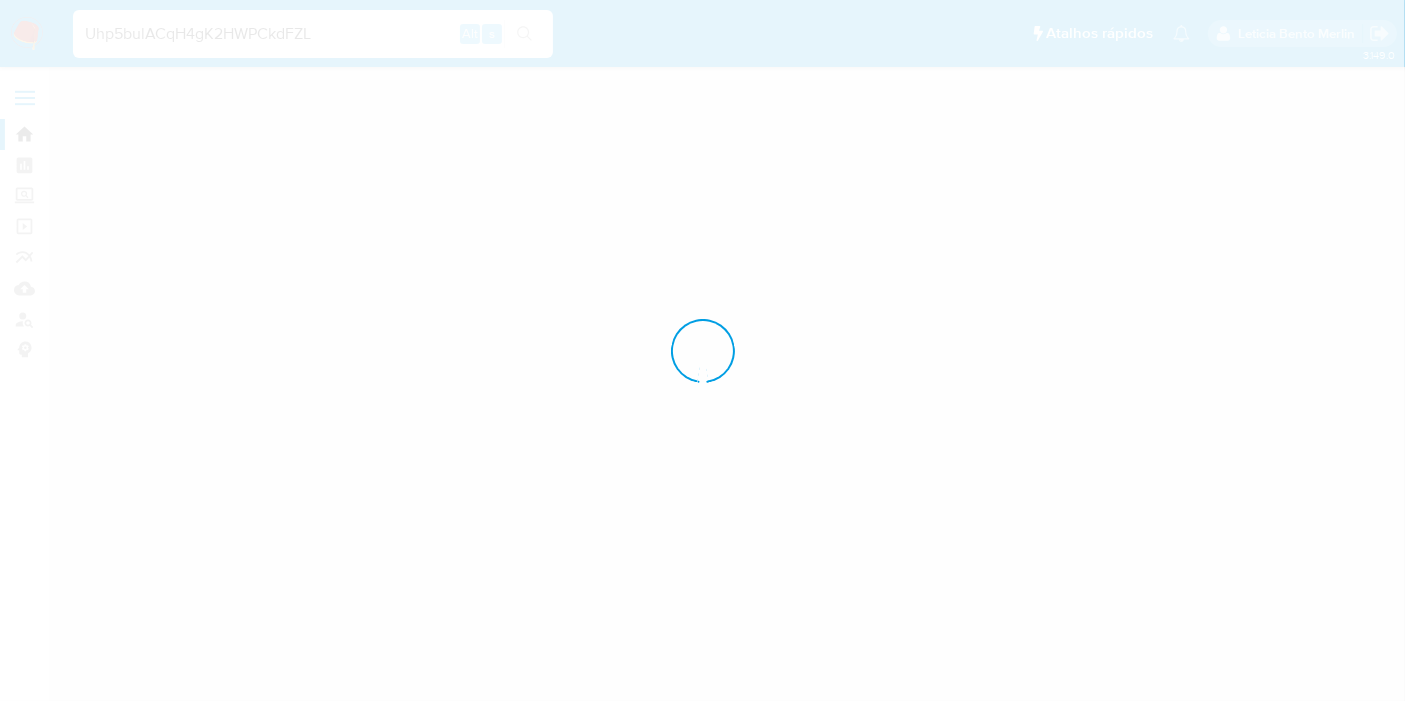 scroll, scrollTop: 0, scrollLeft: 0, axis: both 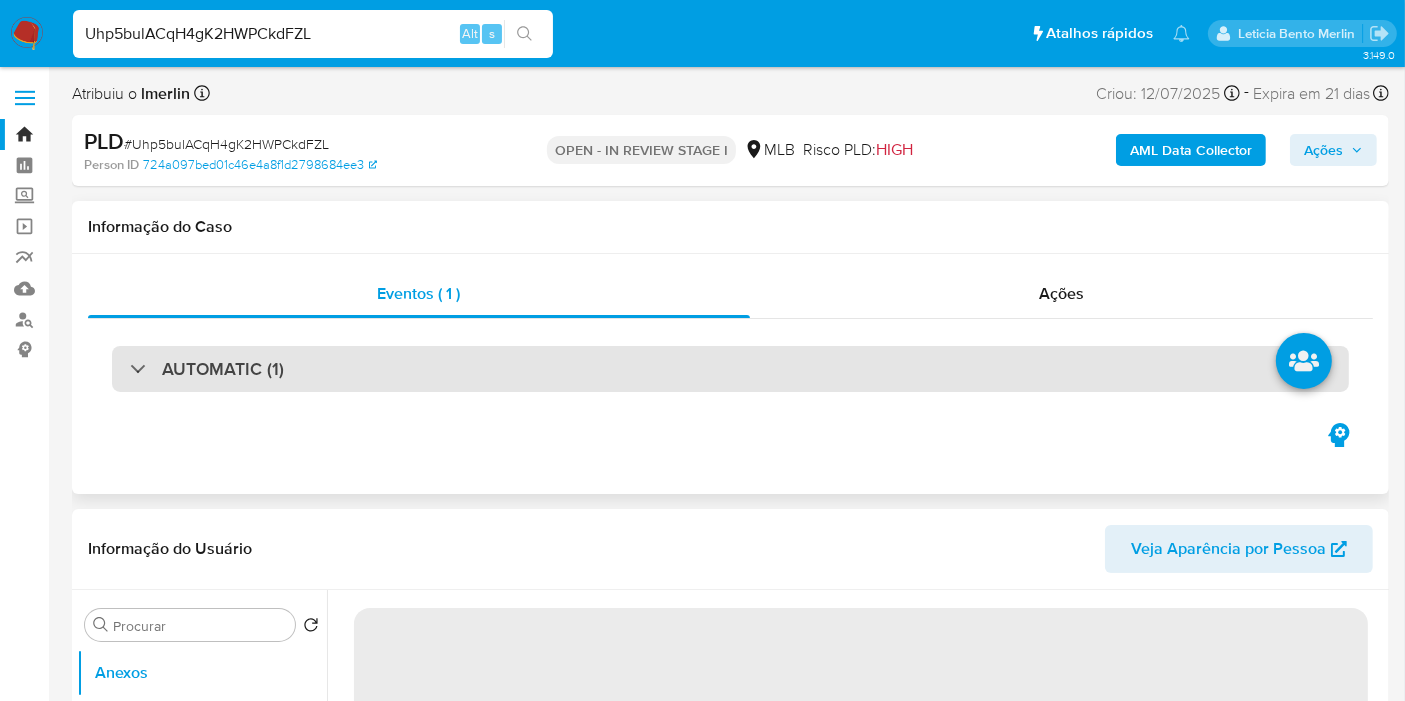 select on "10" 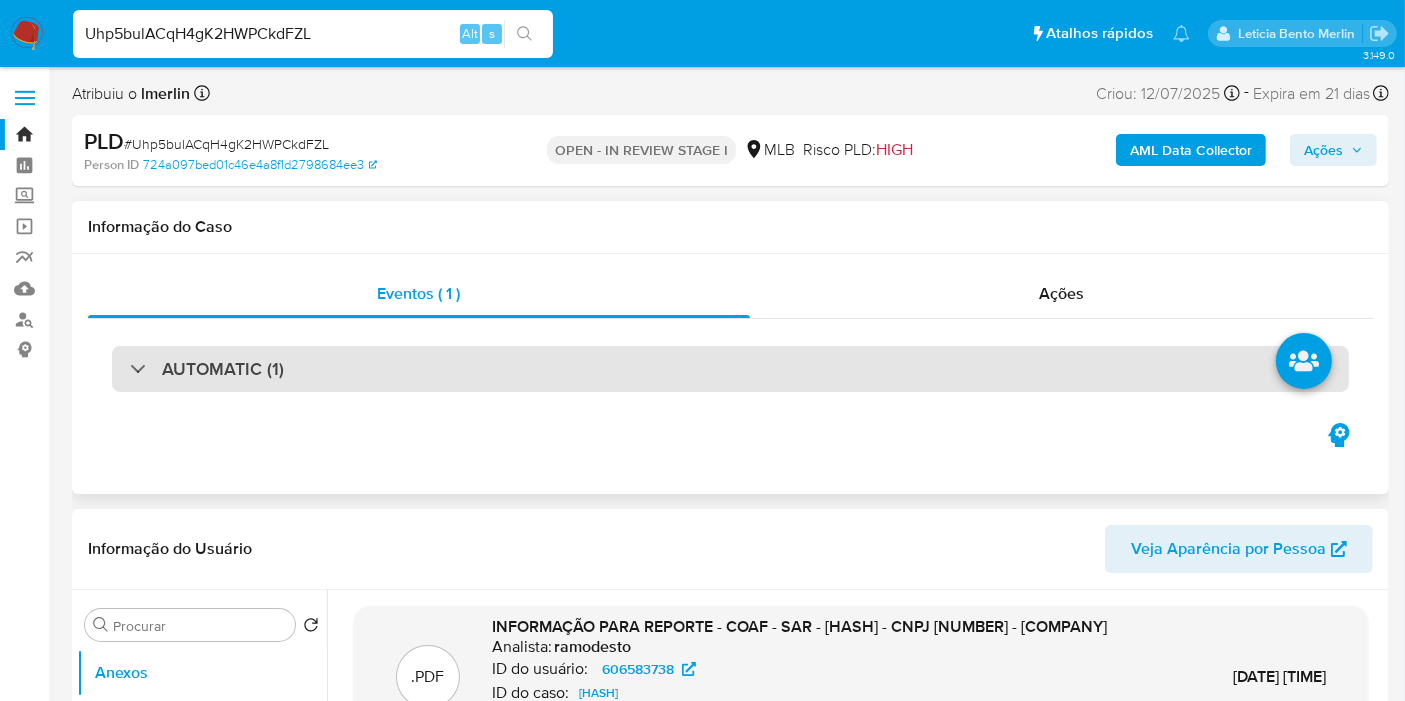click on "AUTOMATIC (1)" at bounding box center (730, 369) 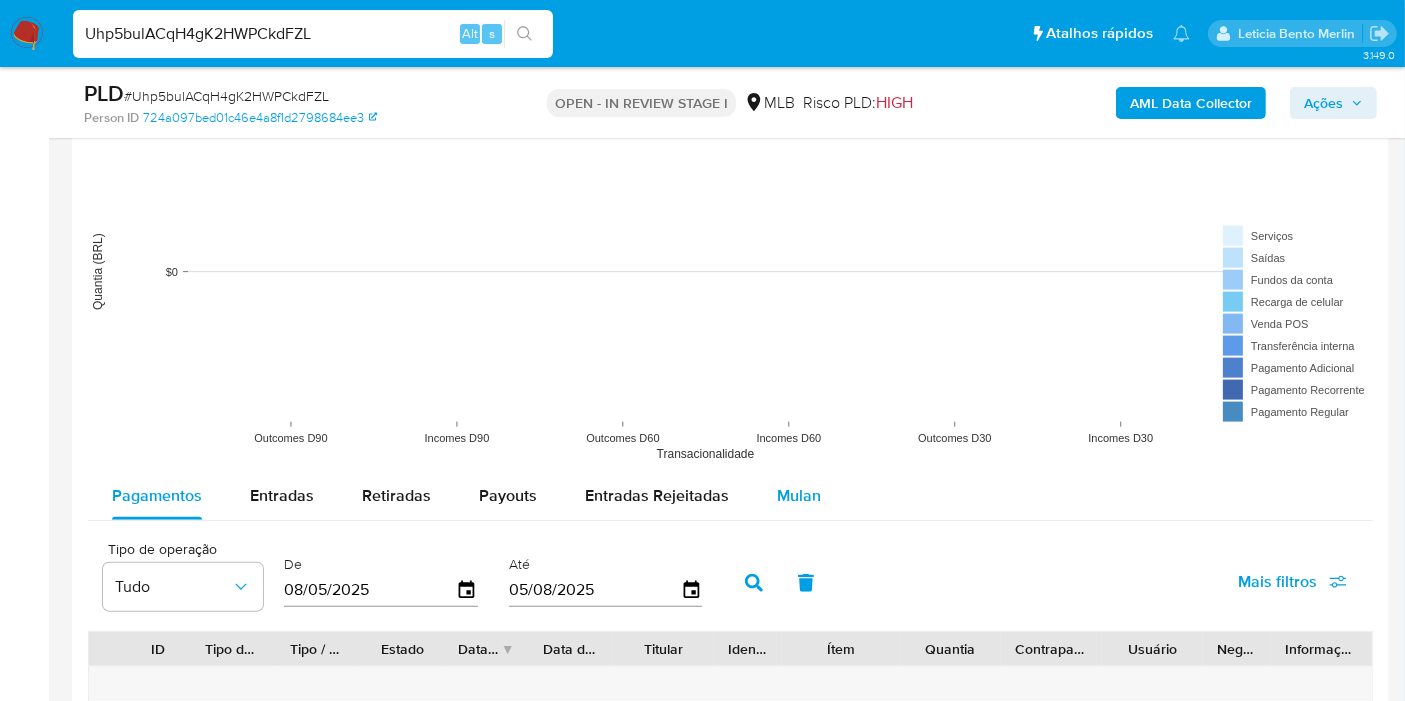 click on "Mulan" at bounding box center [799, 495] 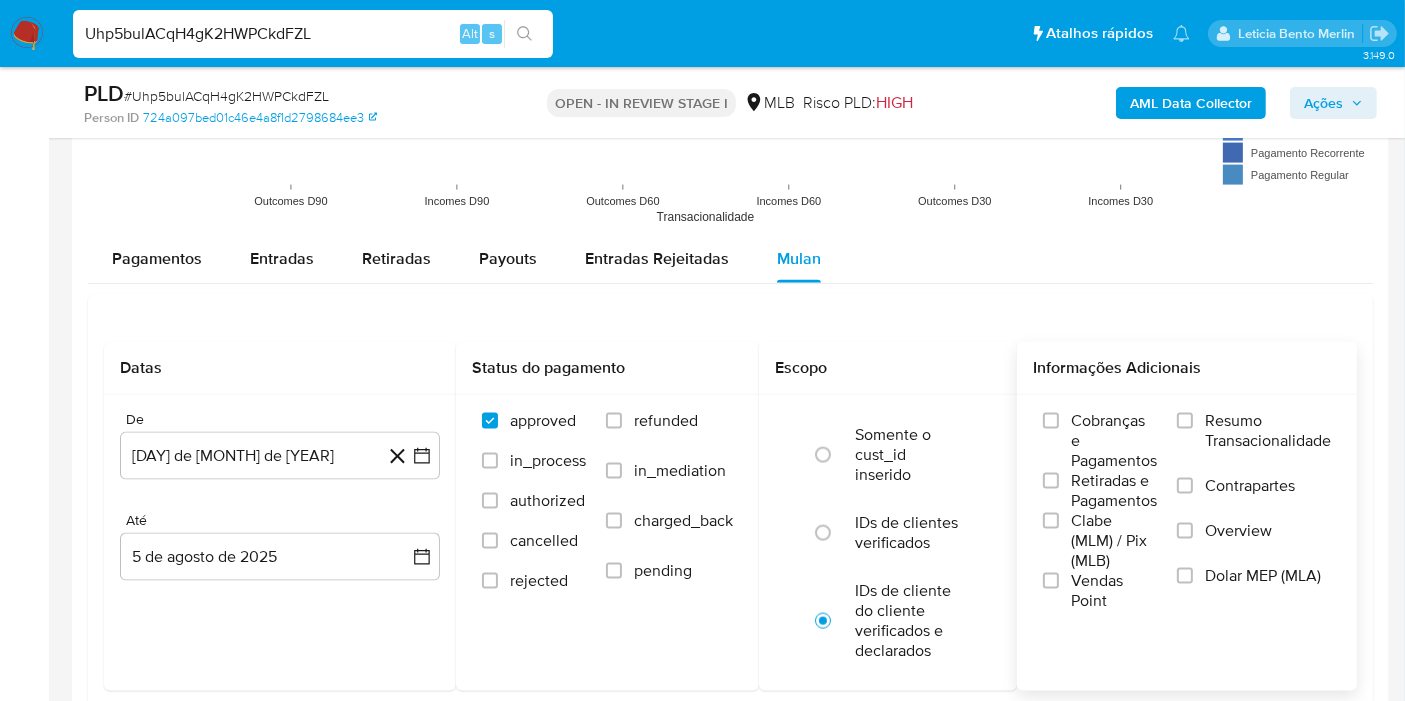 scroll, scrollTop: 2555, scrollLeft: 0, axis: vertical 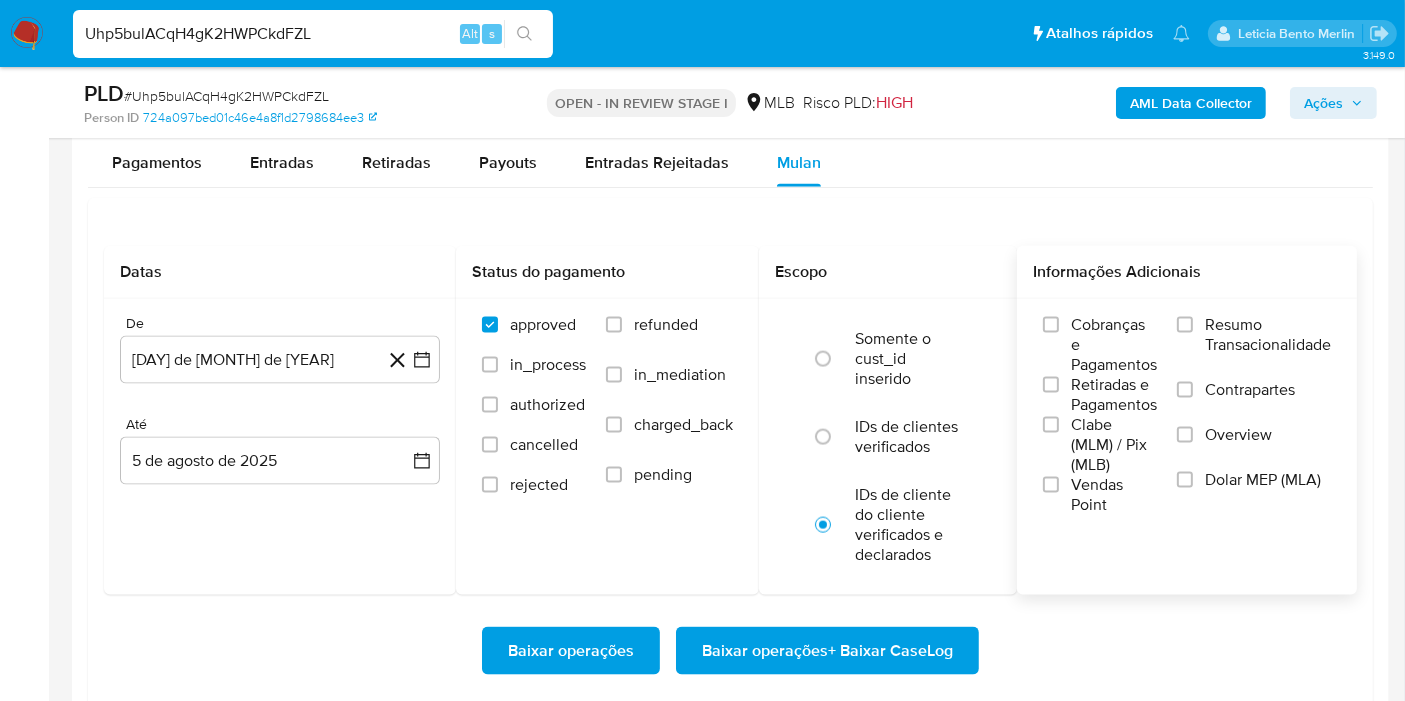 click on "Resumo Transacionalidade" at bounding box center [1268, 335] 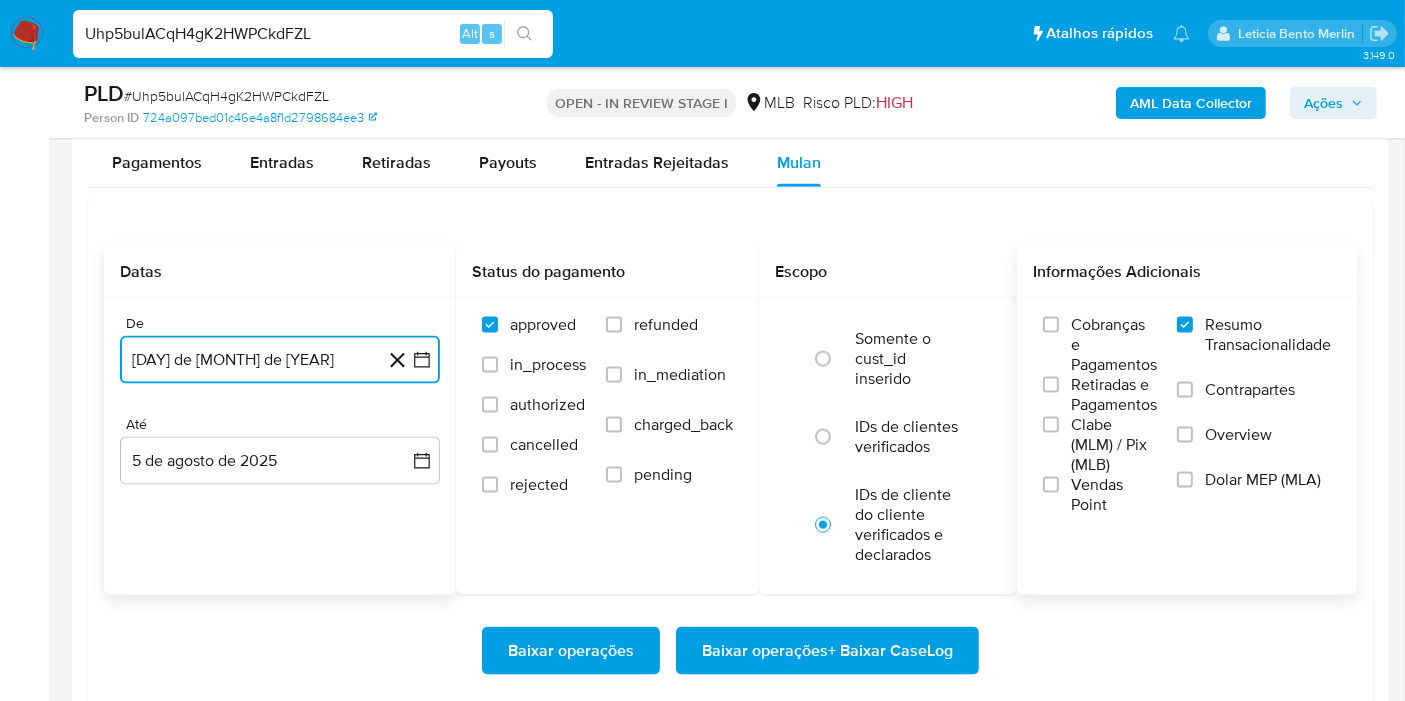 click 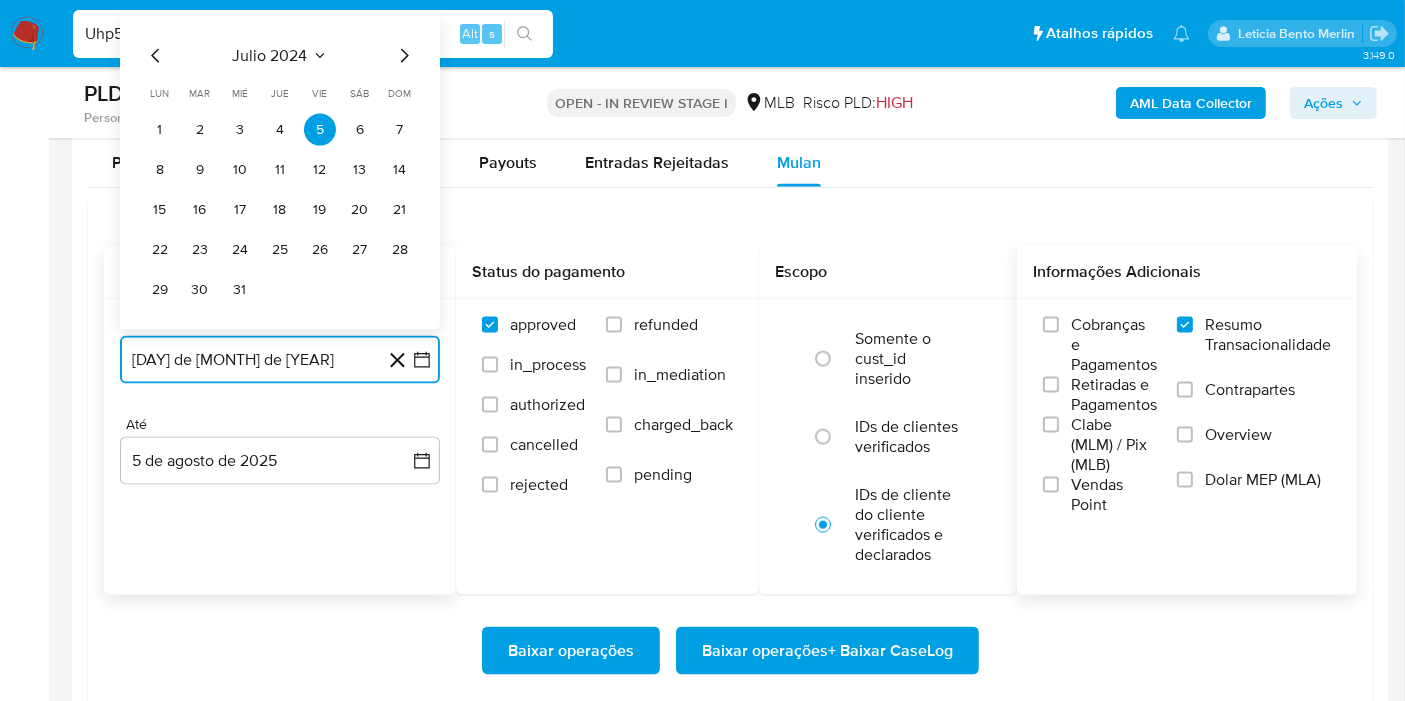 click on "julio 2024" at bounding box center [270, 56] 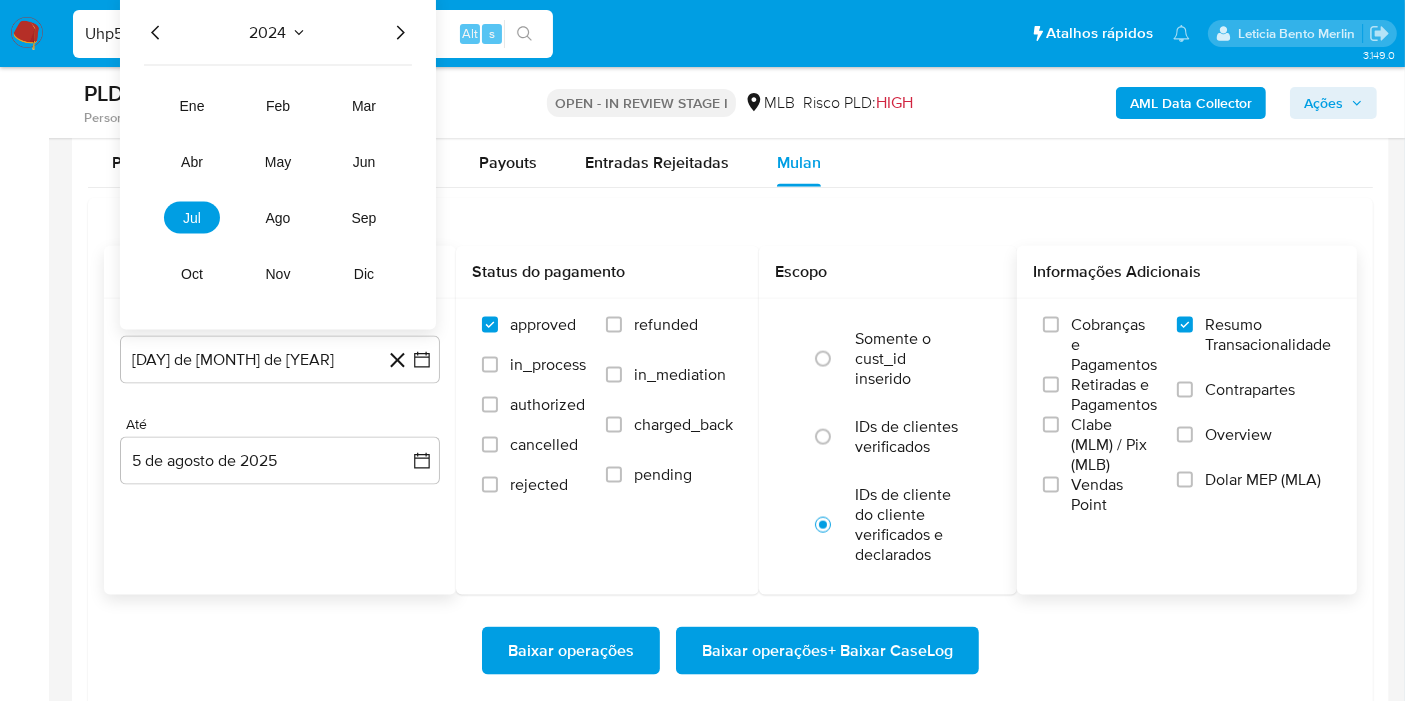 click 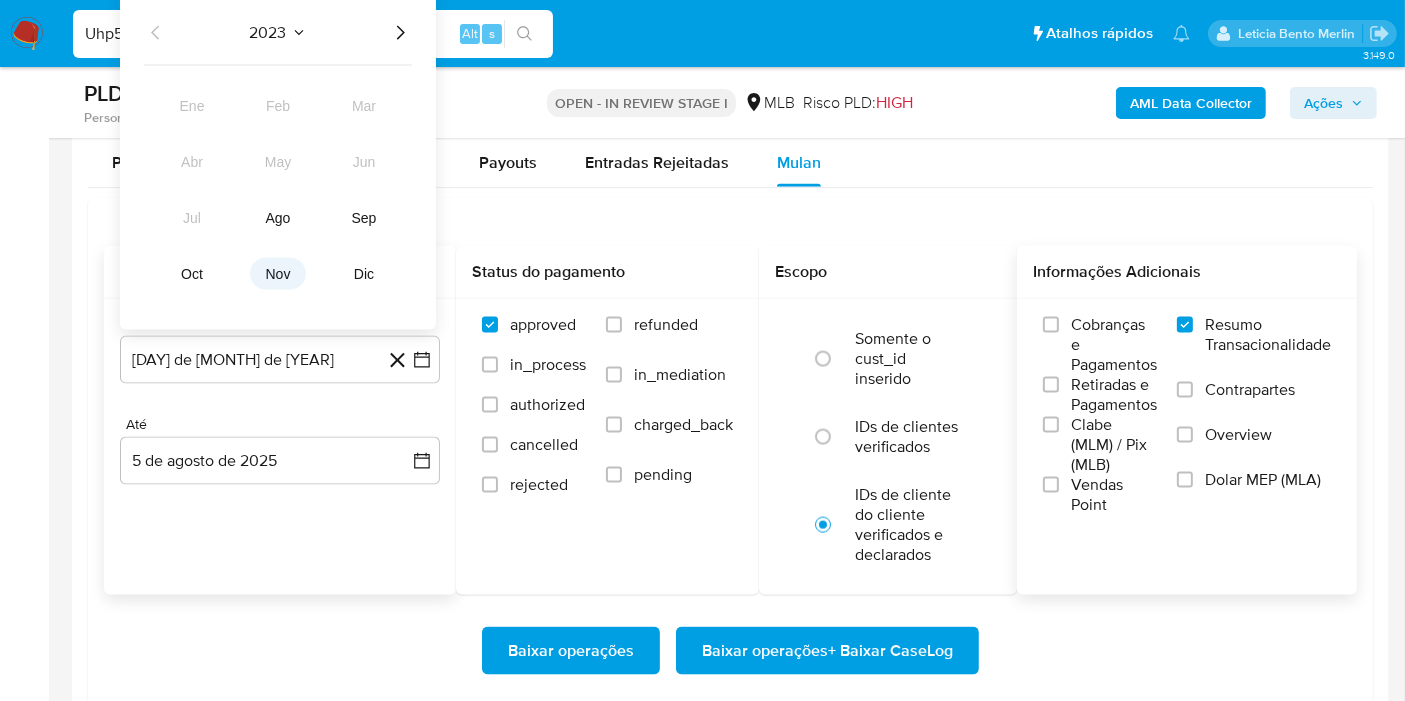 click on "nov" at bounding box center [278, 274] 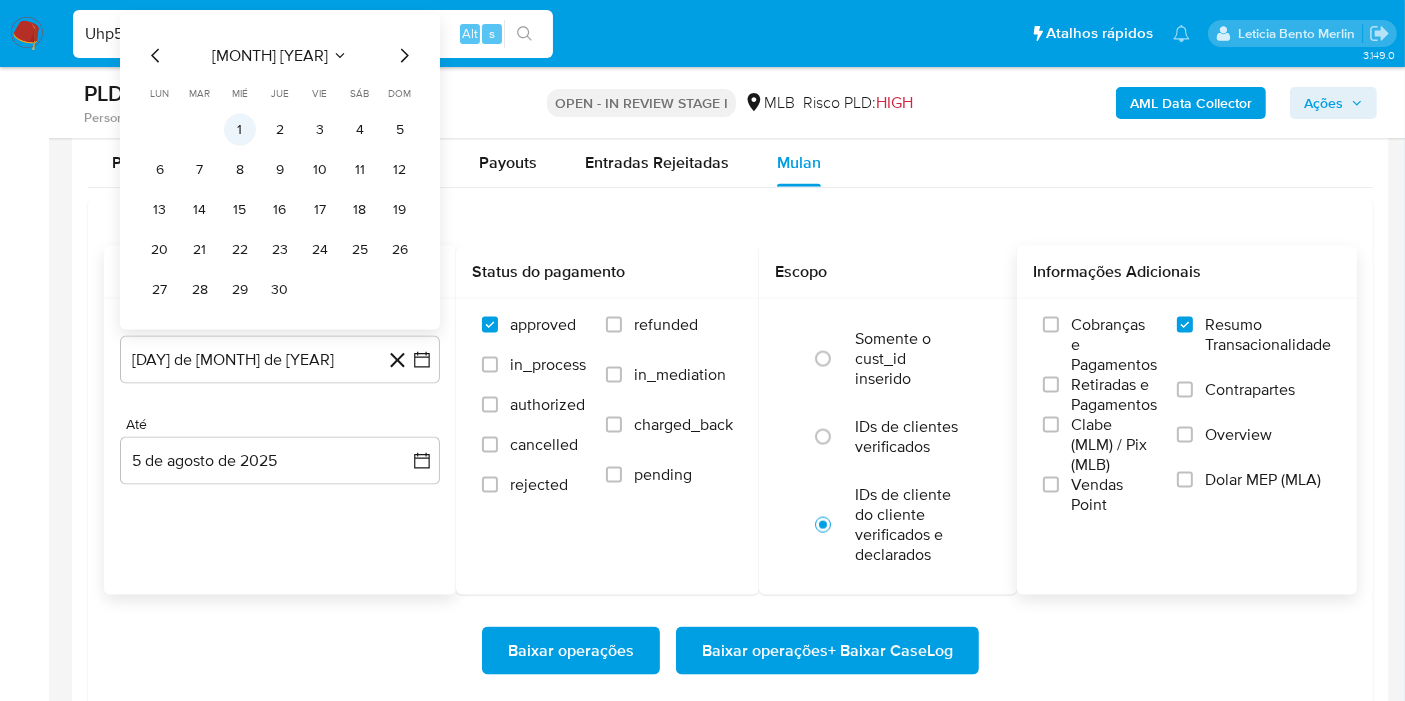 click on "1" at bounding box center [240, 130] 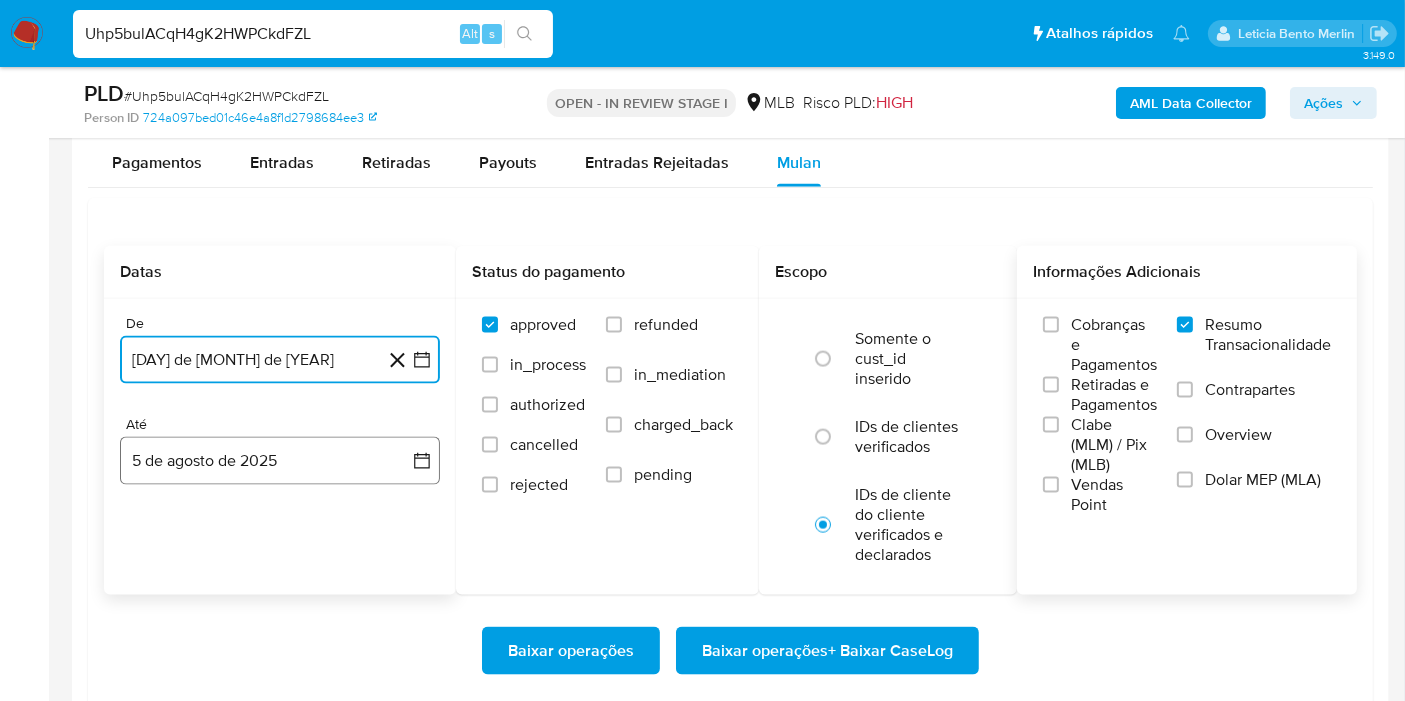 click on "5 de agosto de 2025" at bounding box center (280, 461) 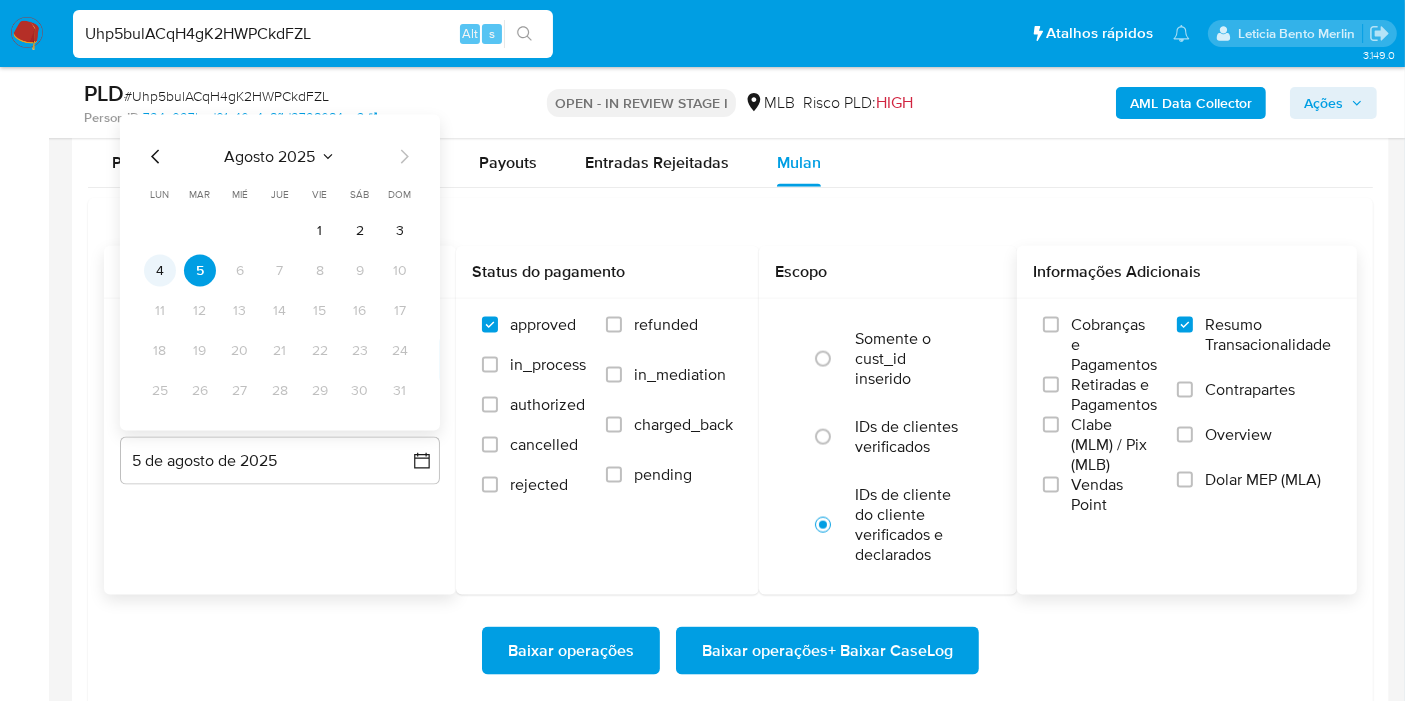 click on "4" at bounding box center [160, 271] 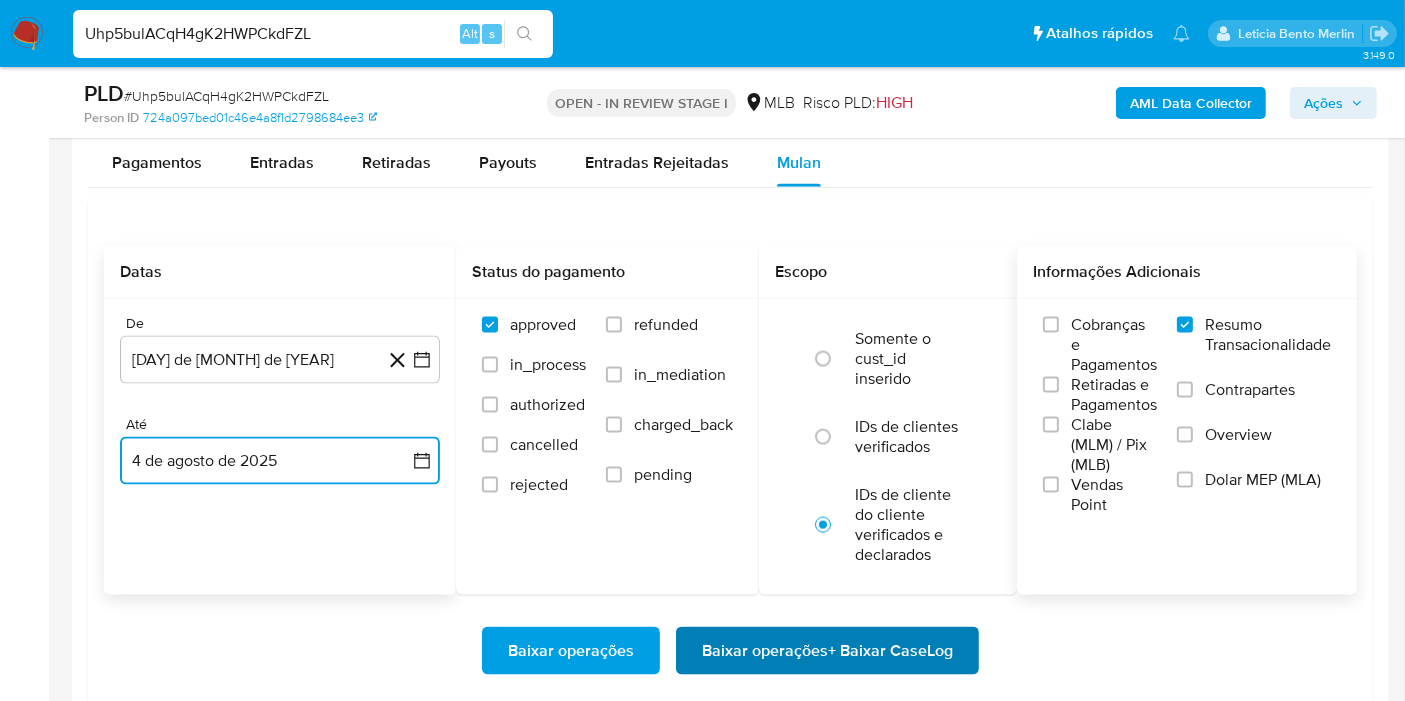 click on "Baixar operações  +   Baixar CaseLog" at bounding box center (827, 651) 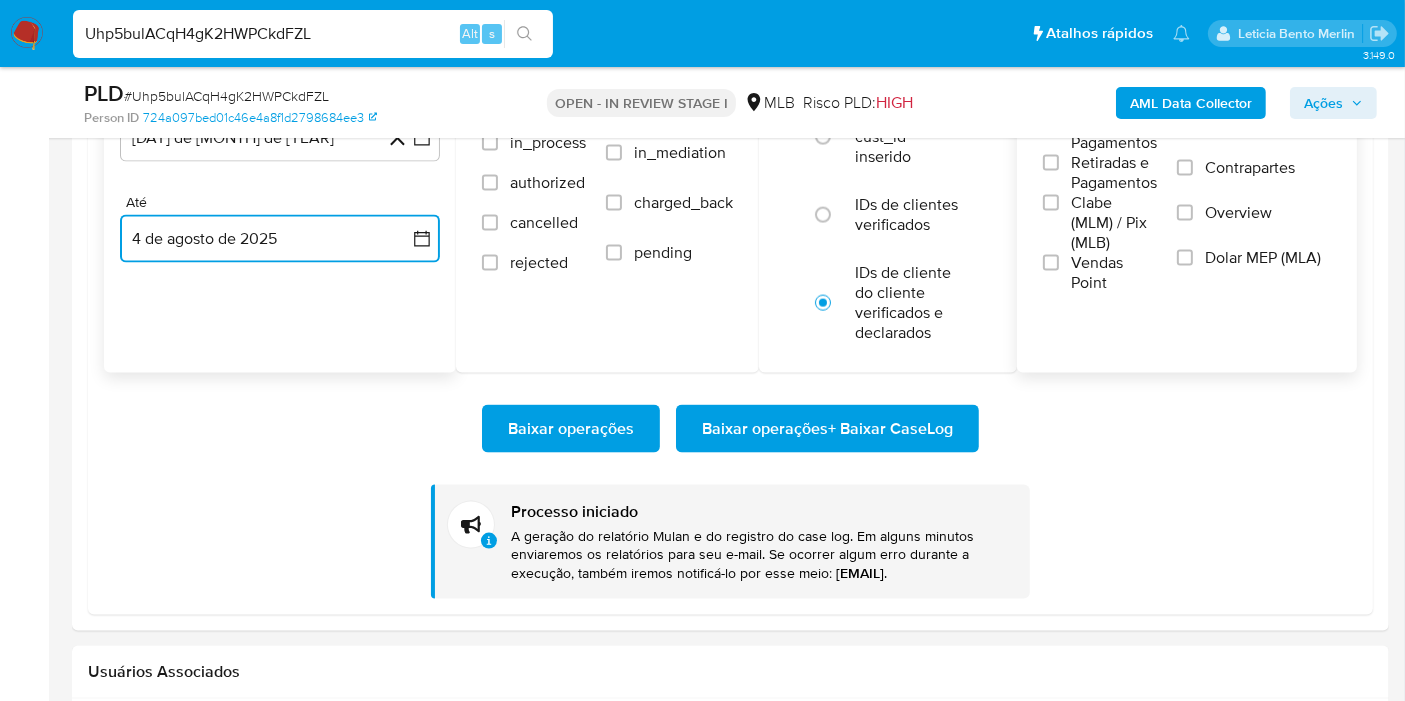 scroll, scrollTop: 2666, scrollLeft: 0, axis: vertical 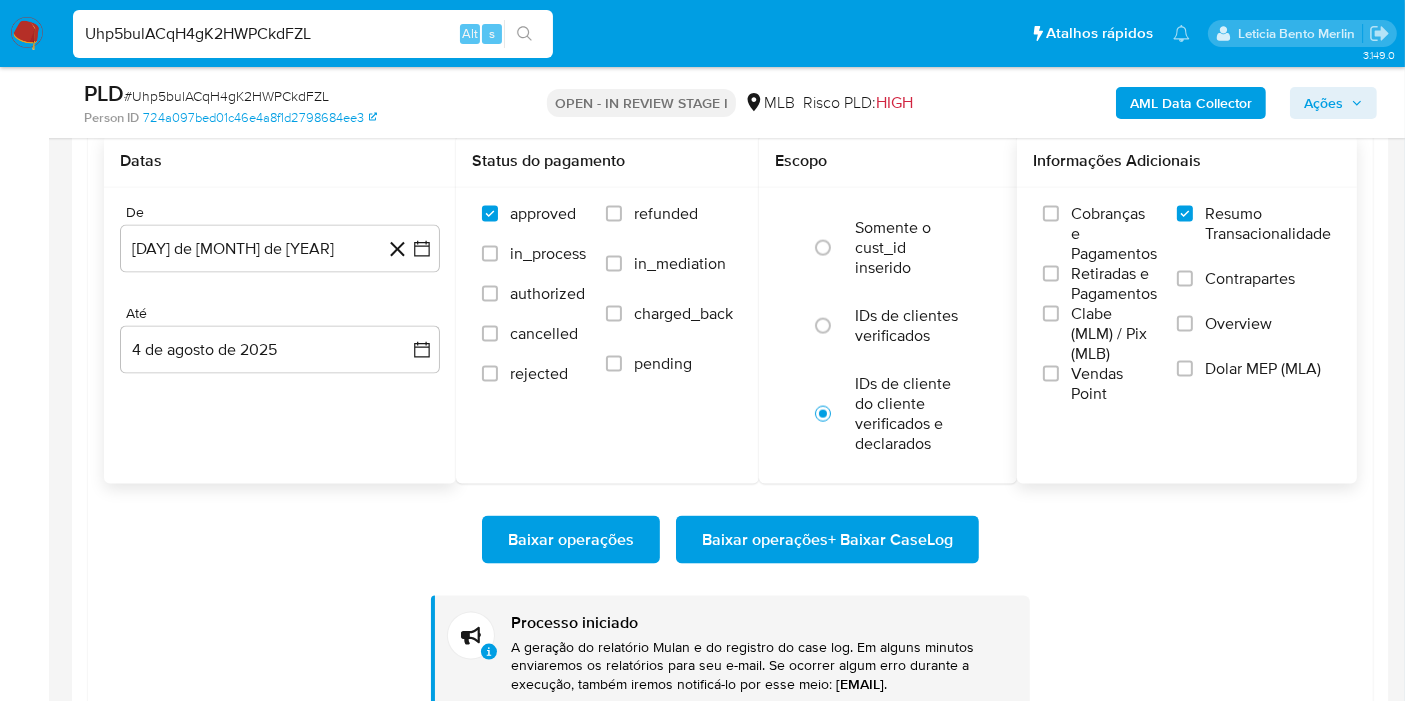 click on "Uhp5bulACqH4gK2HWPCkdFZL" at bounding box center [313, 34] 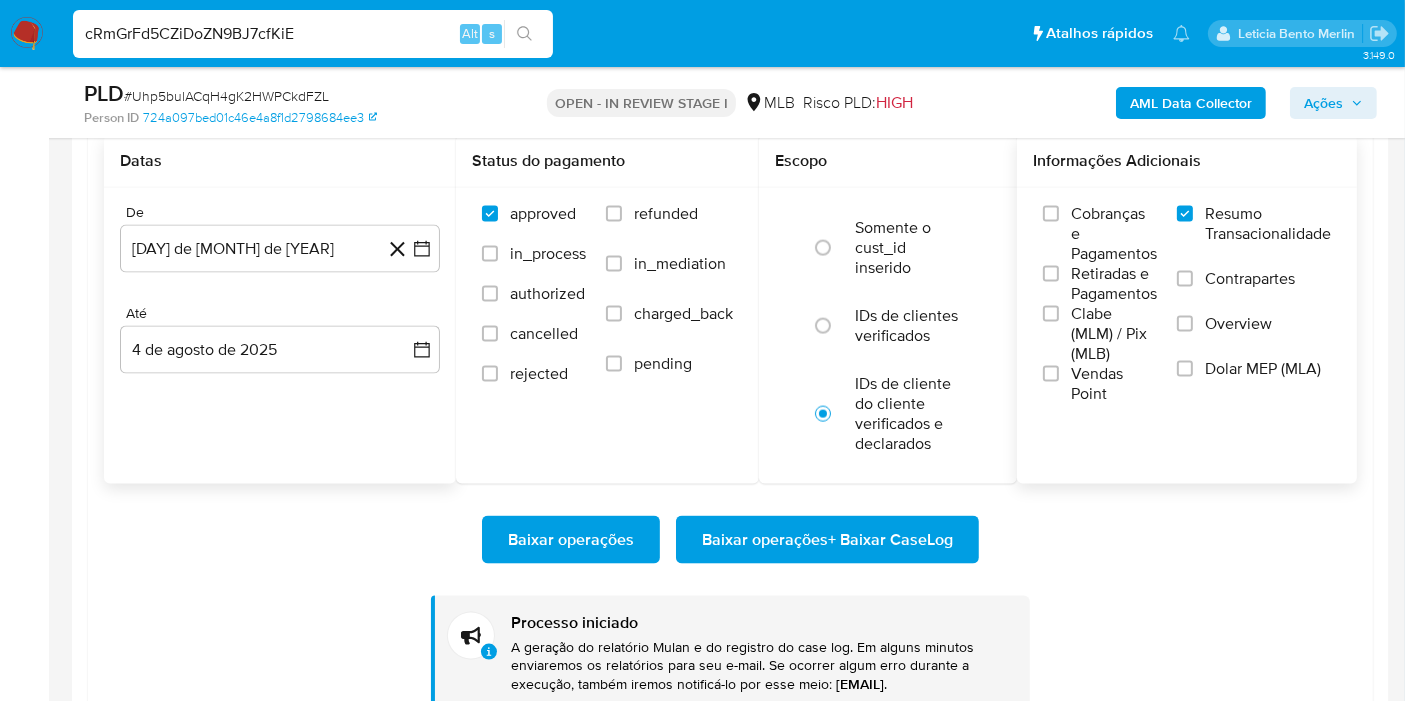 type on "cRmGrFd5CZiDoZN9BJ7cfKiE" 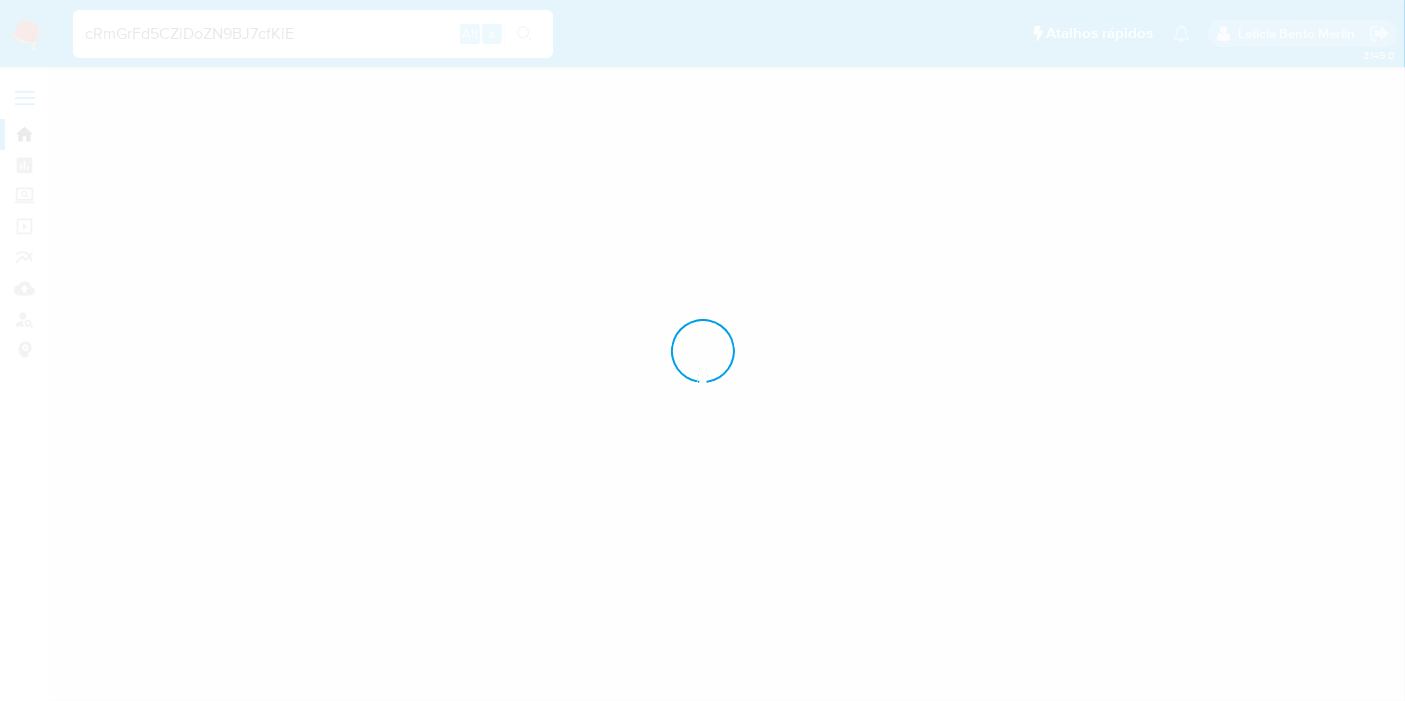 scroll, scrollTop: 0, scrollLeft: 0, axis: both 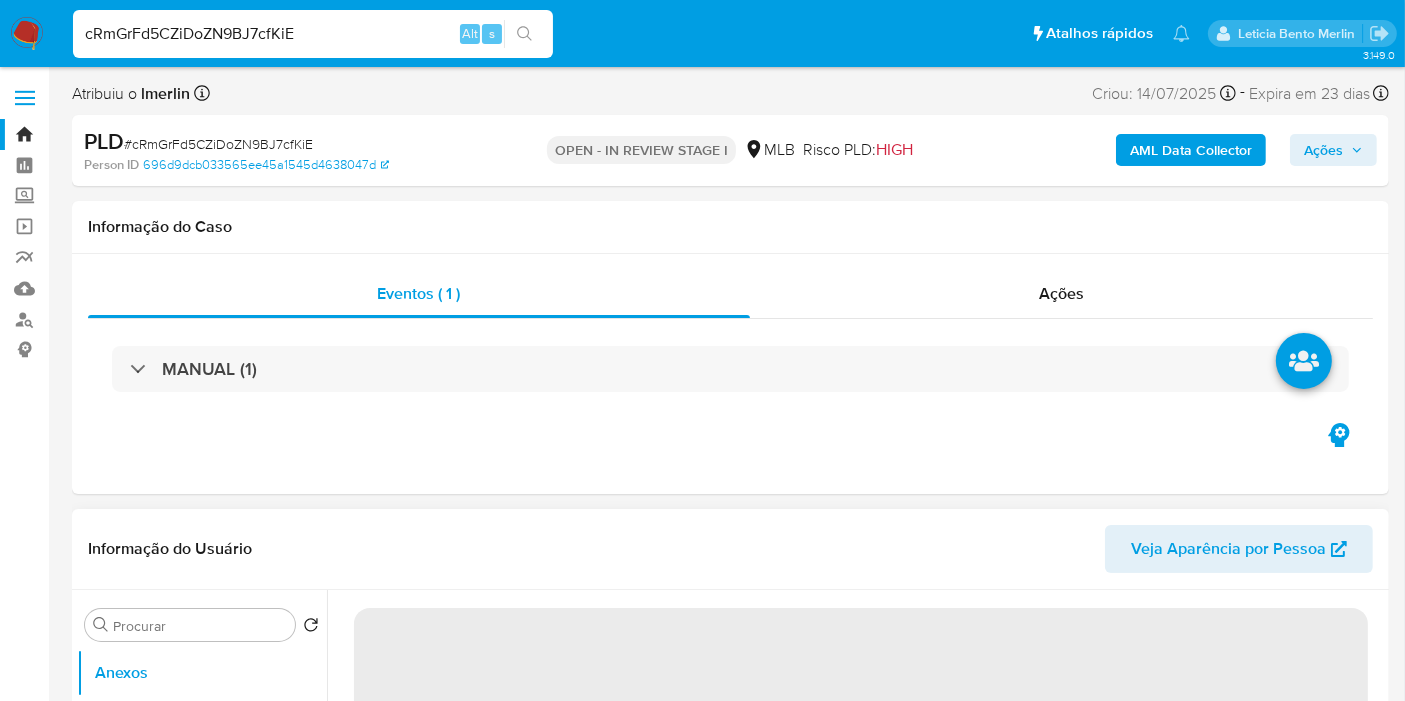 select on "10" 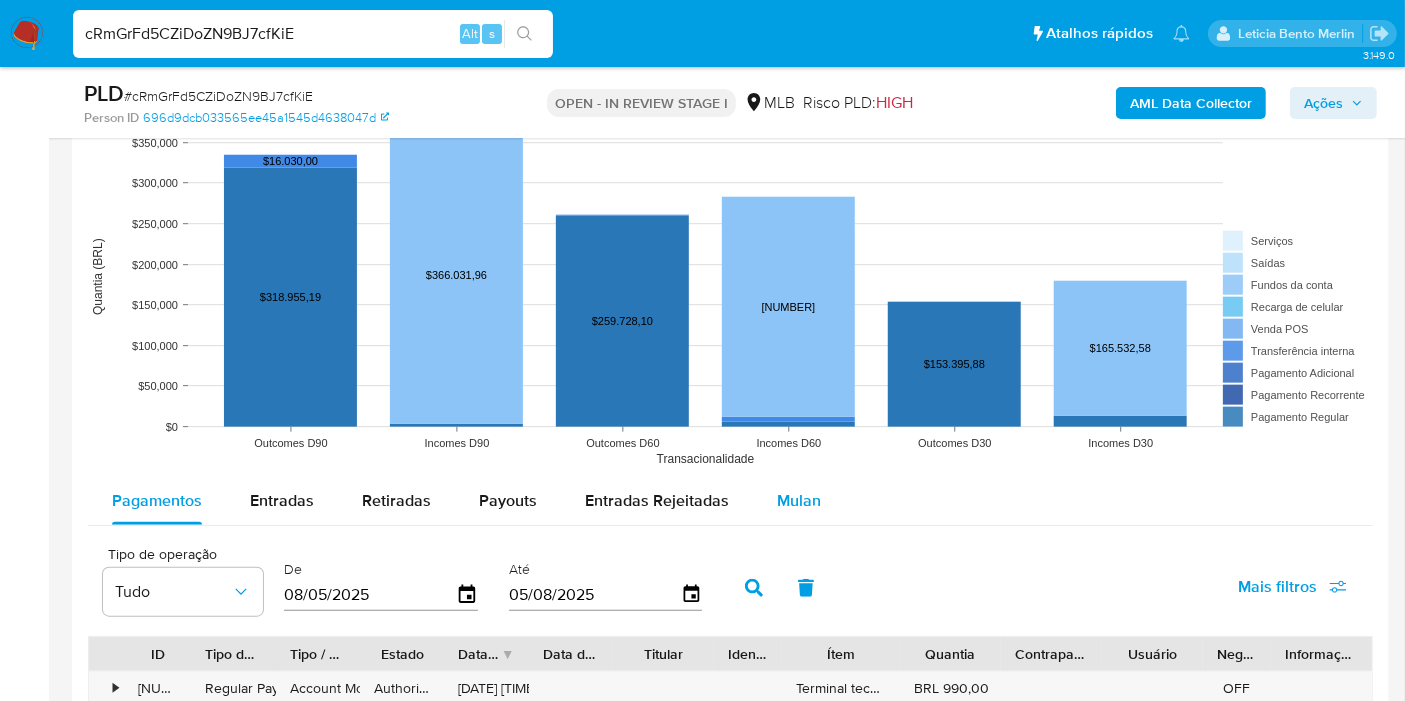 click on "Mulan" at bounding box center [799, 500] 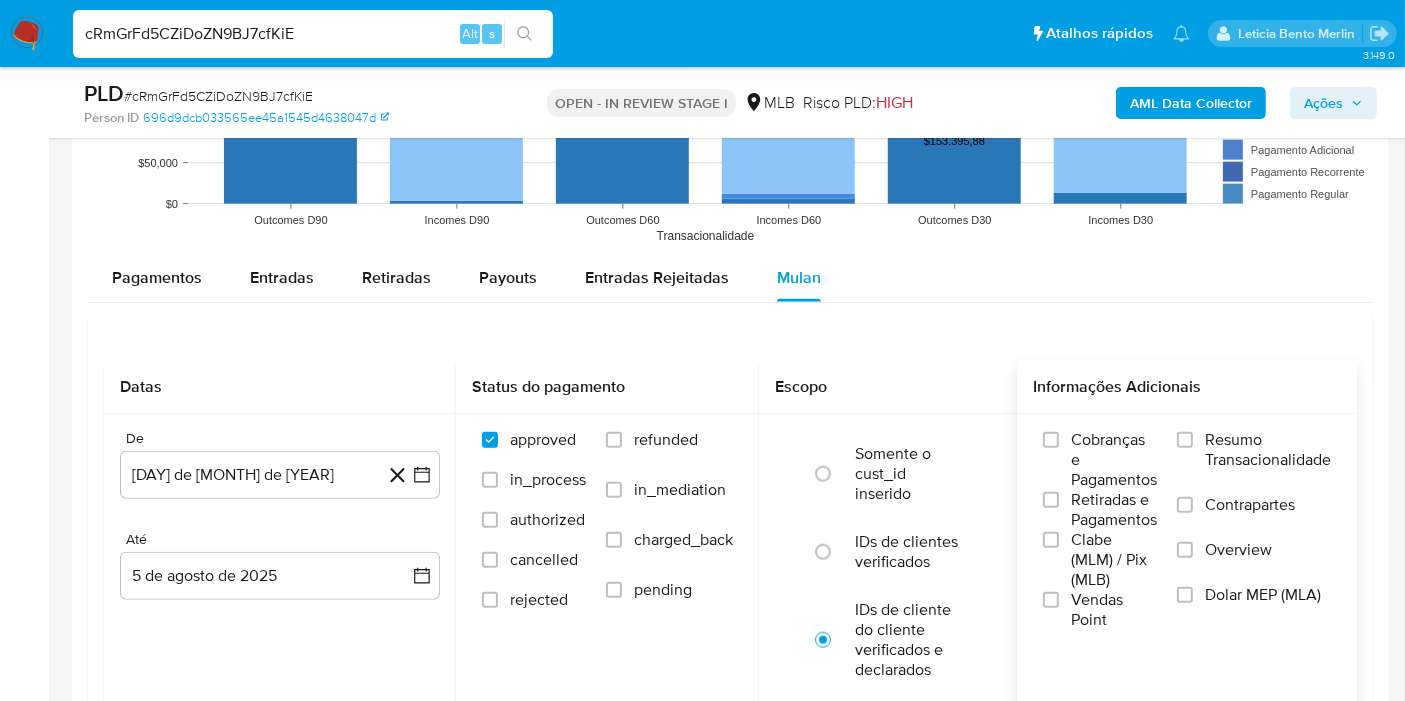 click on "Resumo Transacionalidade" at bounding box center (1268, 450) 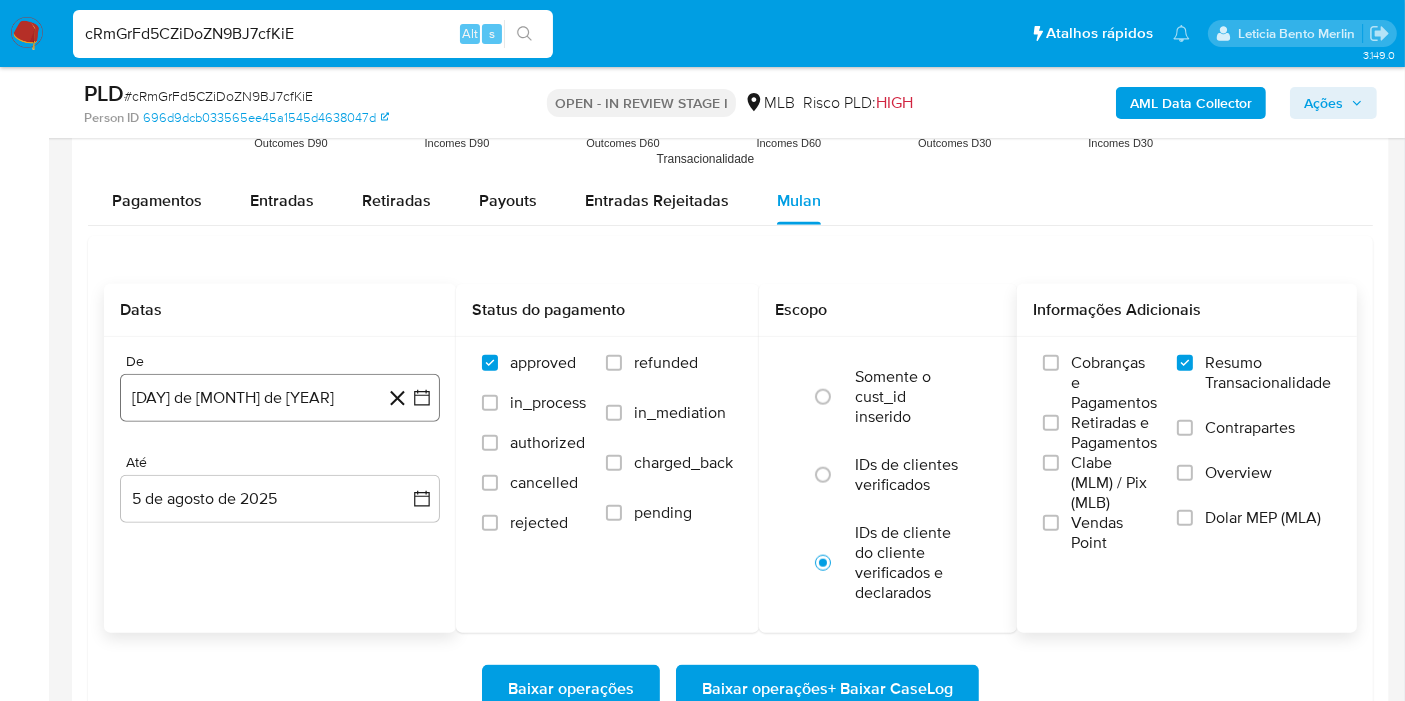 scroll, scrollTop: 2222, scrollLeft: 0, axis: vertical 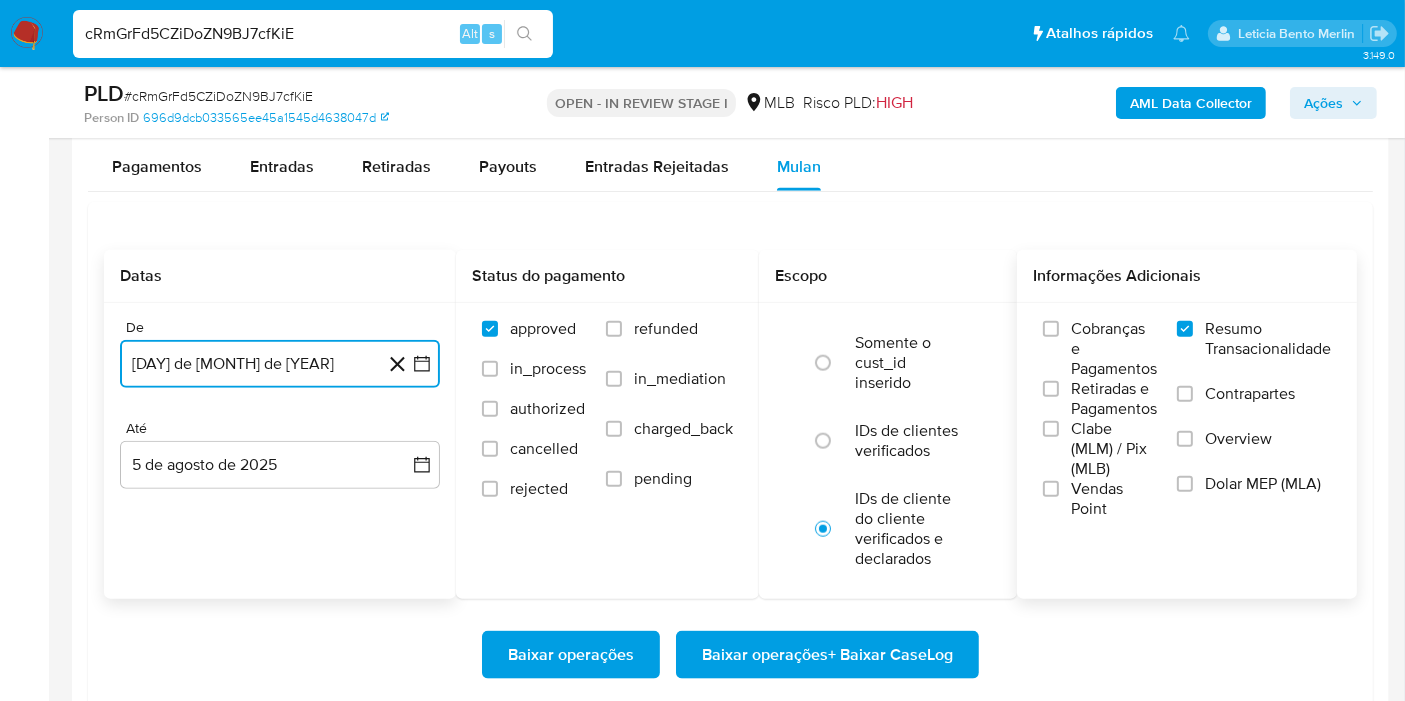 click on "[DAY] de [MONTH] de [YEAR]" at bounding box center [280, 364] 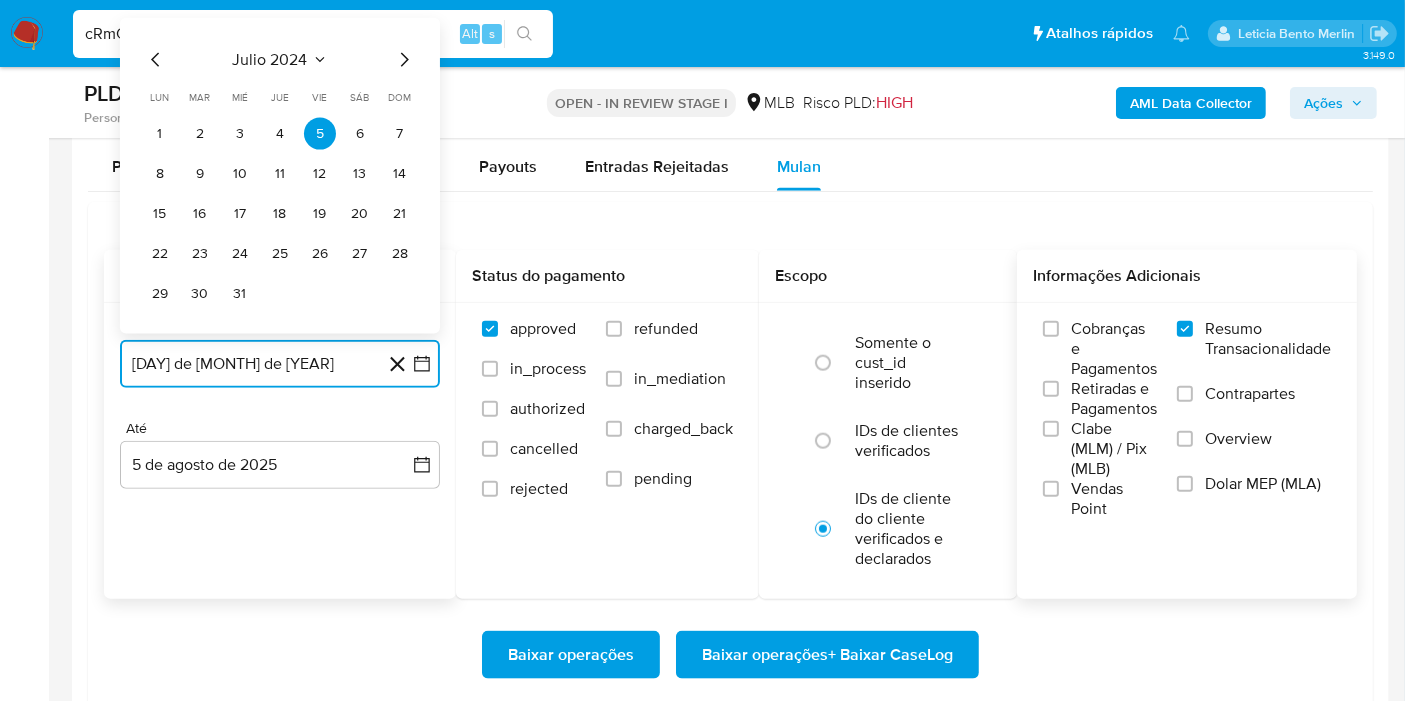 click on "julio 2024" at bounding box center [270, 60] 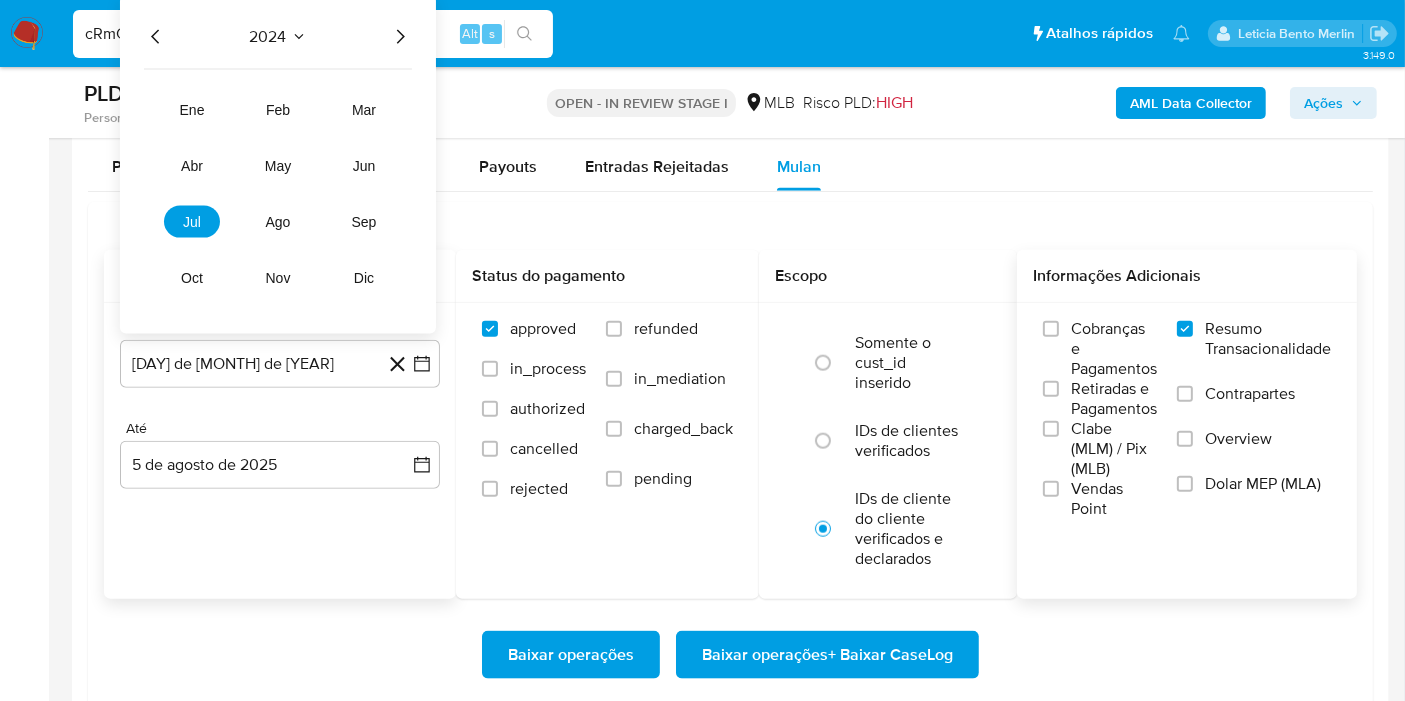 click 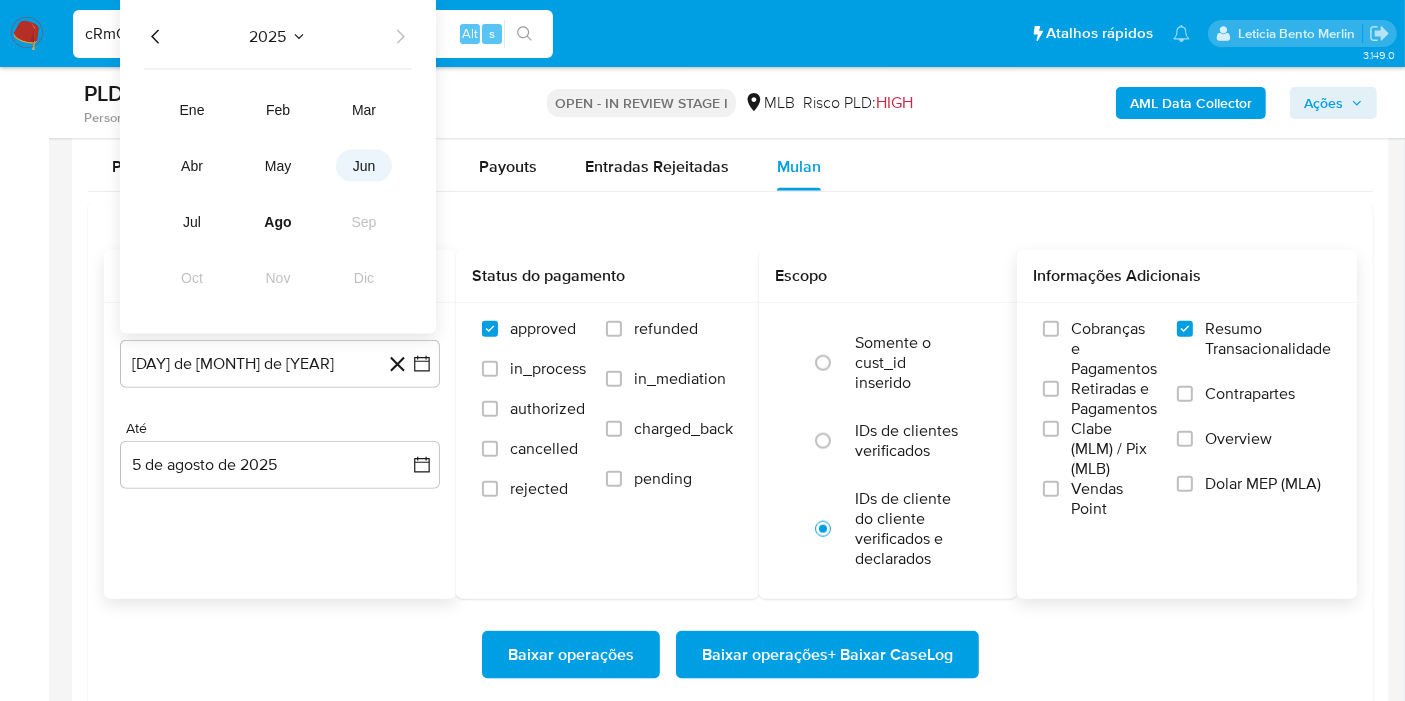 click on "jun" at bounding box center [364, 166] 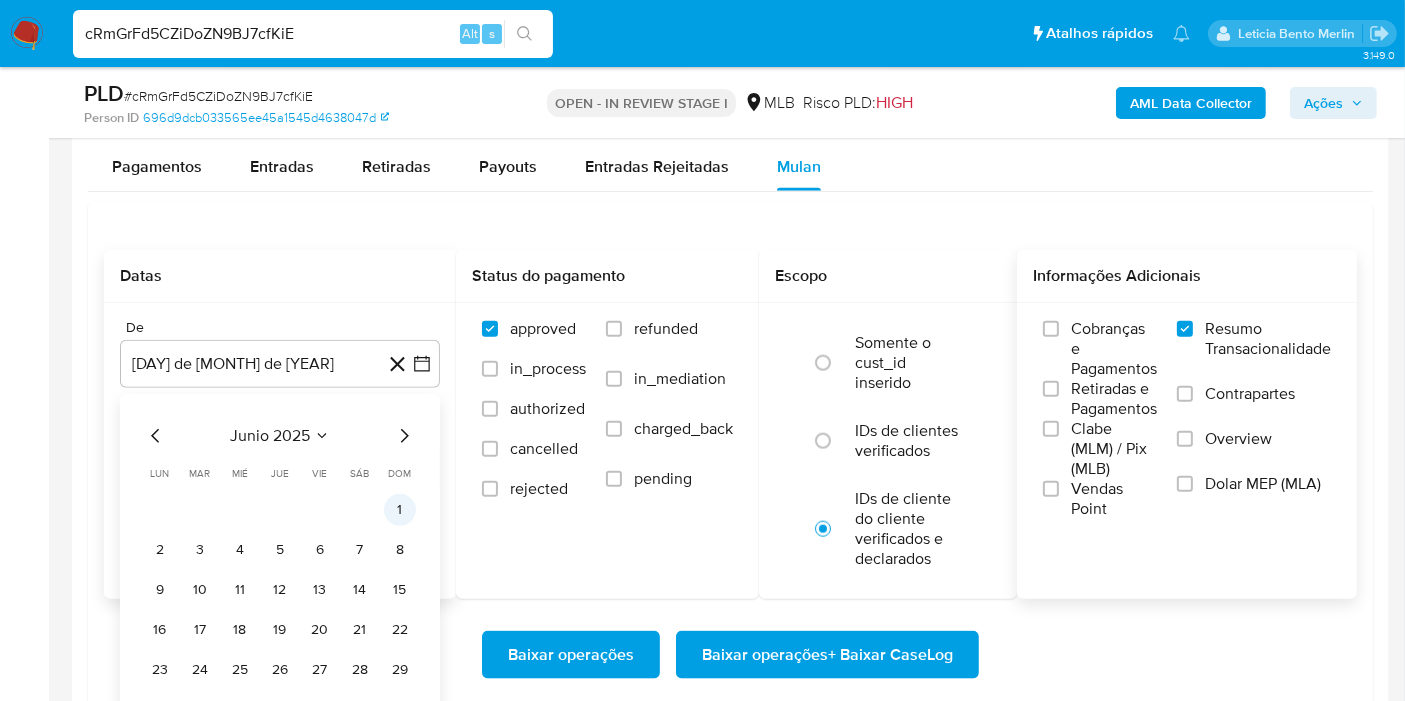click on "1" at bounding box center [400, 510] 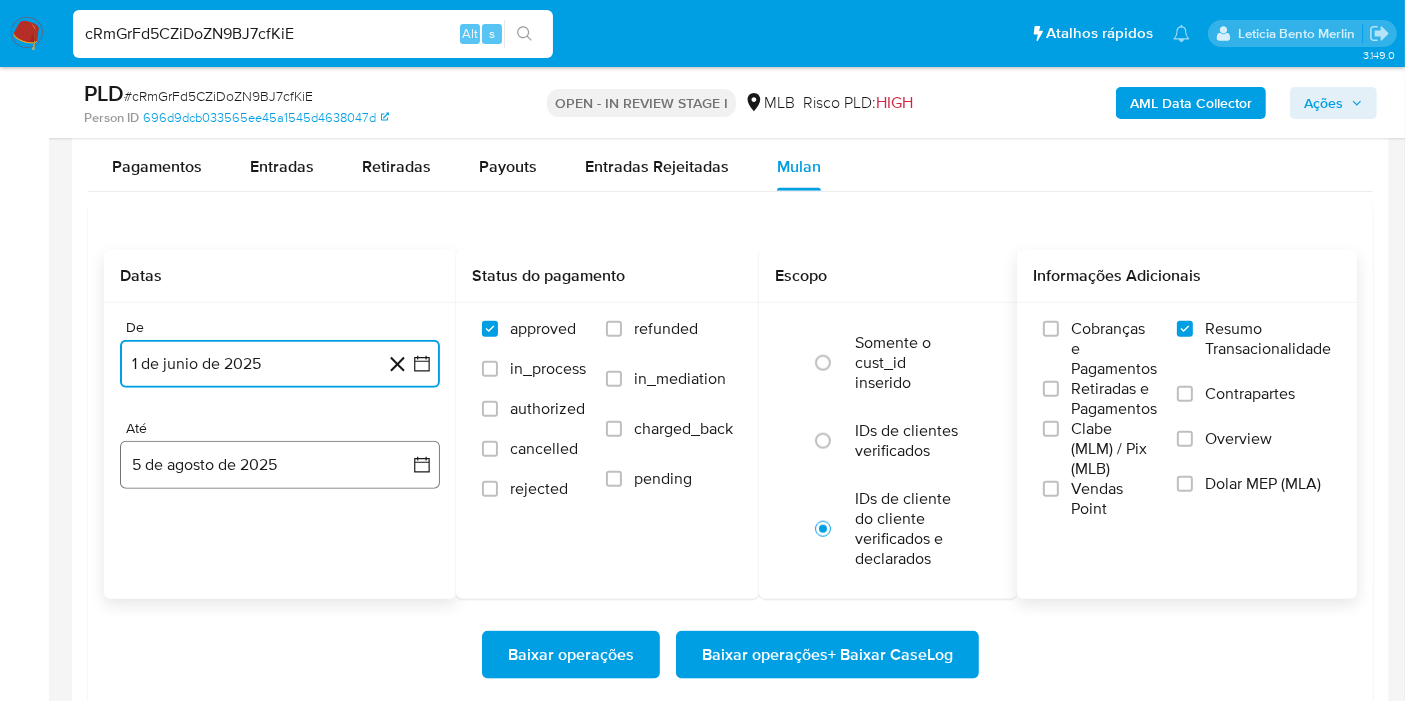 click on "5 de agosto de 2025" at bounding box center (280, 465) 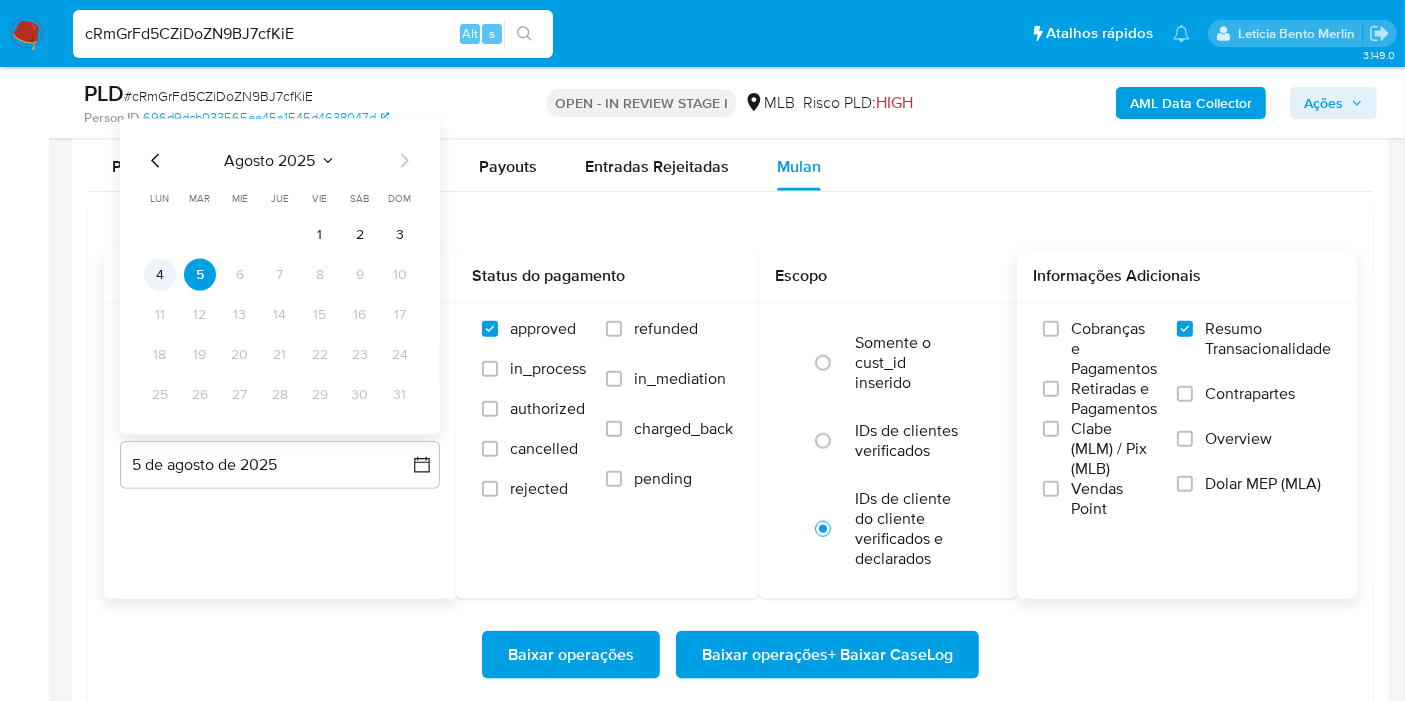 click on "4" at bounding box center (160, 275) 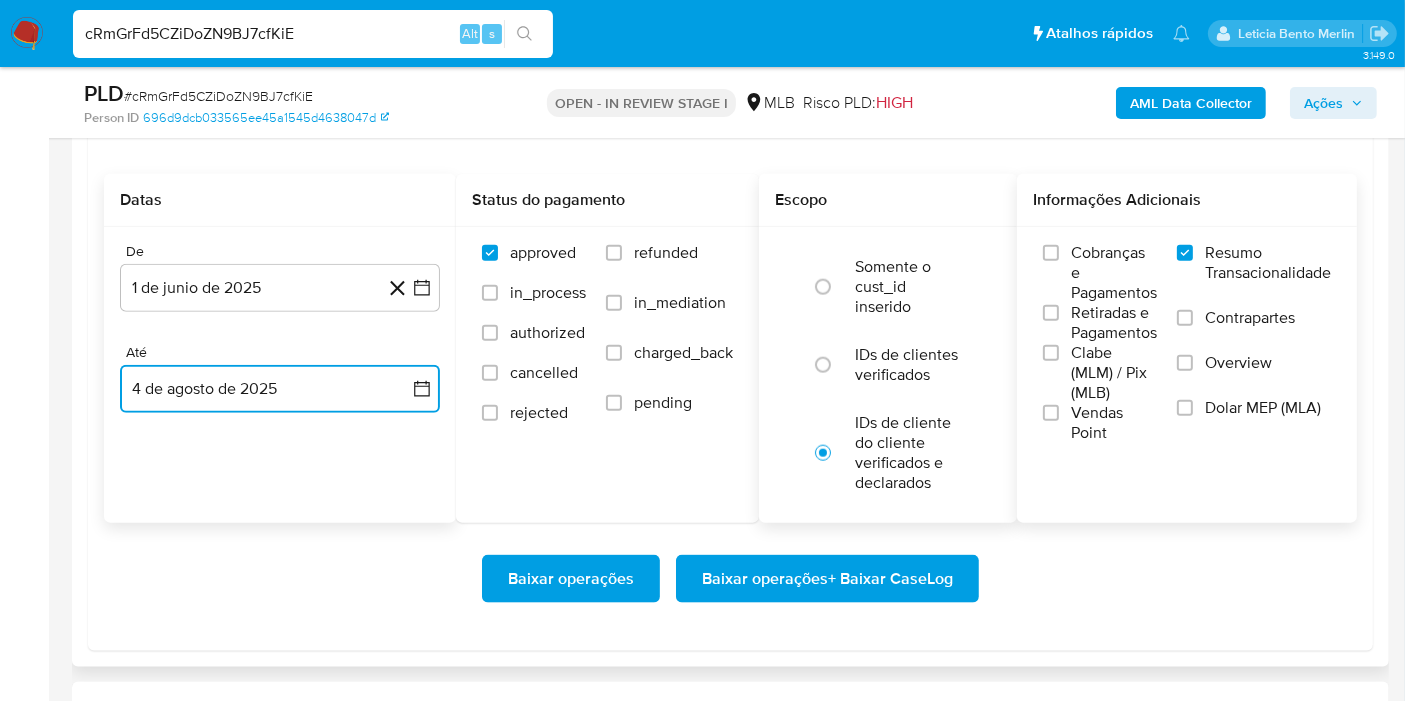 scroll, scrollTop: 2333, scrollLeft: 0, axis: vertical 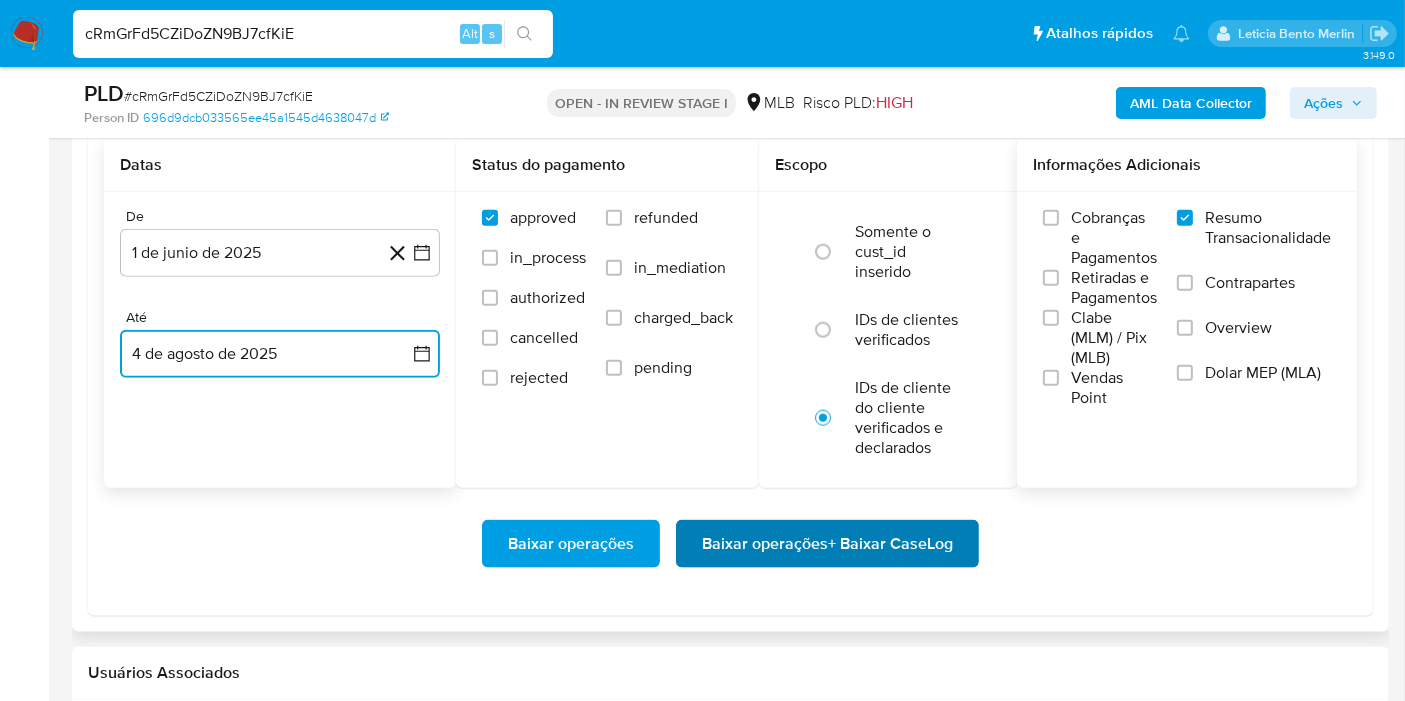 click on "Baixar operações  +   Baixar CaseLog" at bounding box center [827, 544] 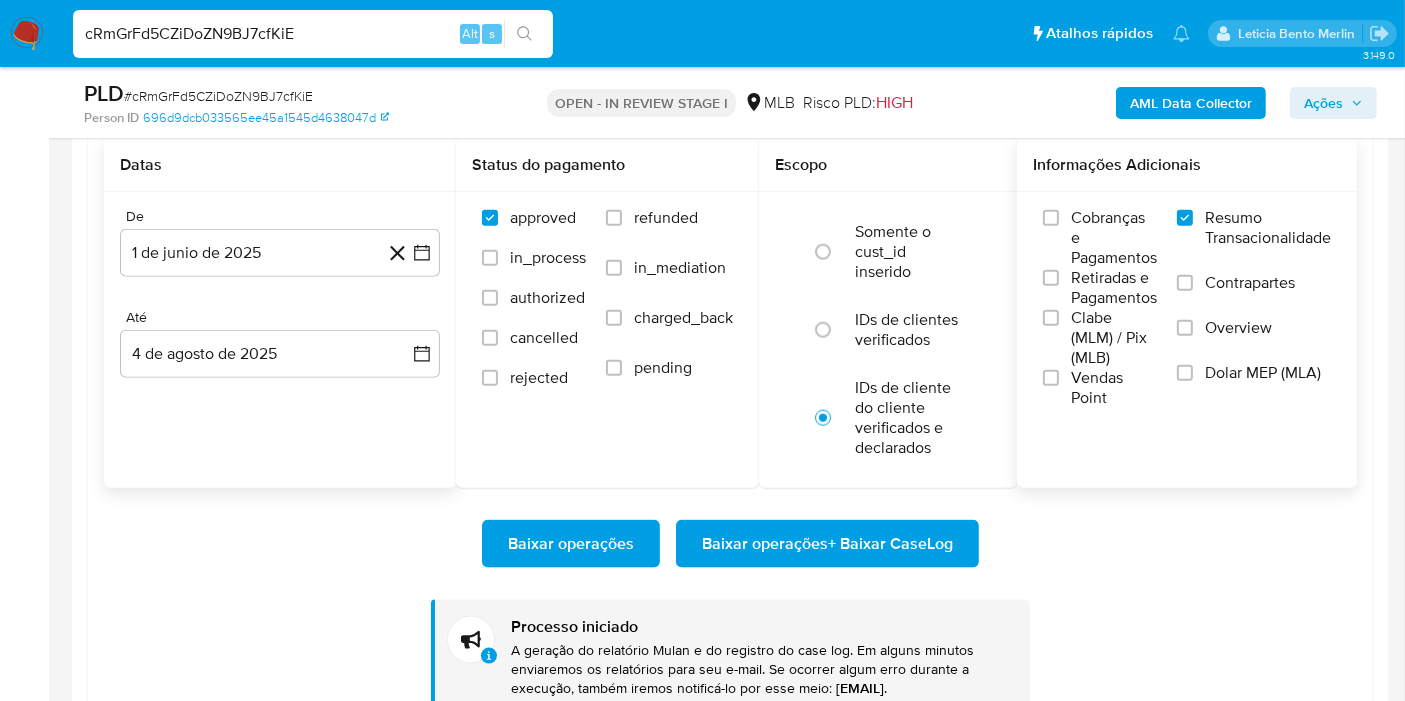 click on "cRmGrFd5CZiDoZN9BJ7cfKiE" at bounding box center (313, 34) 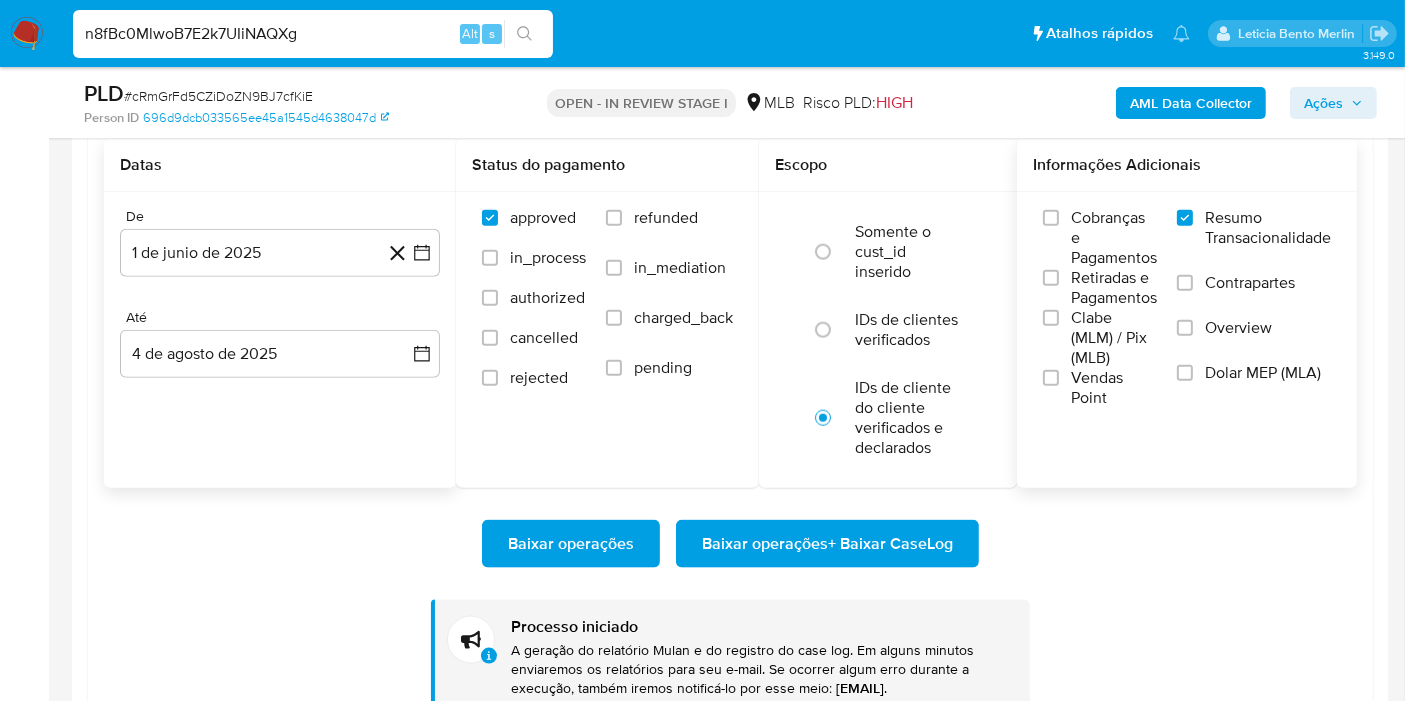 type on "n8fBc0MlwoB7E2k7UIiNAQXg" 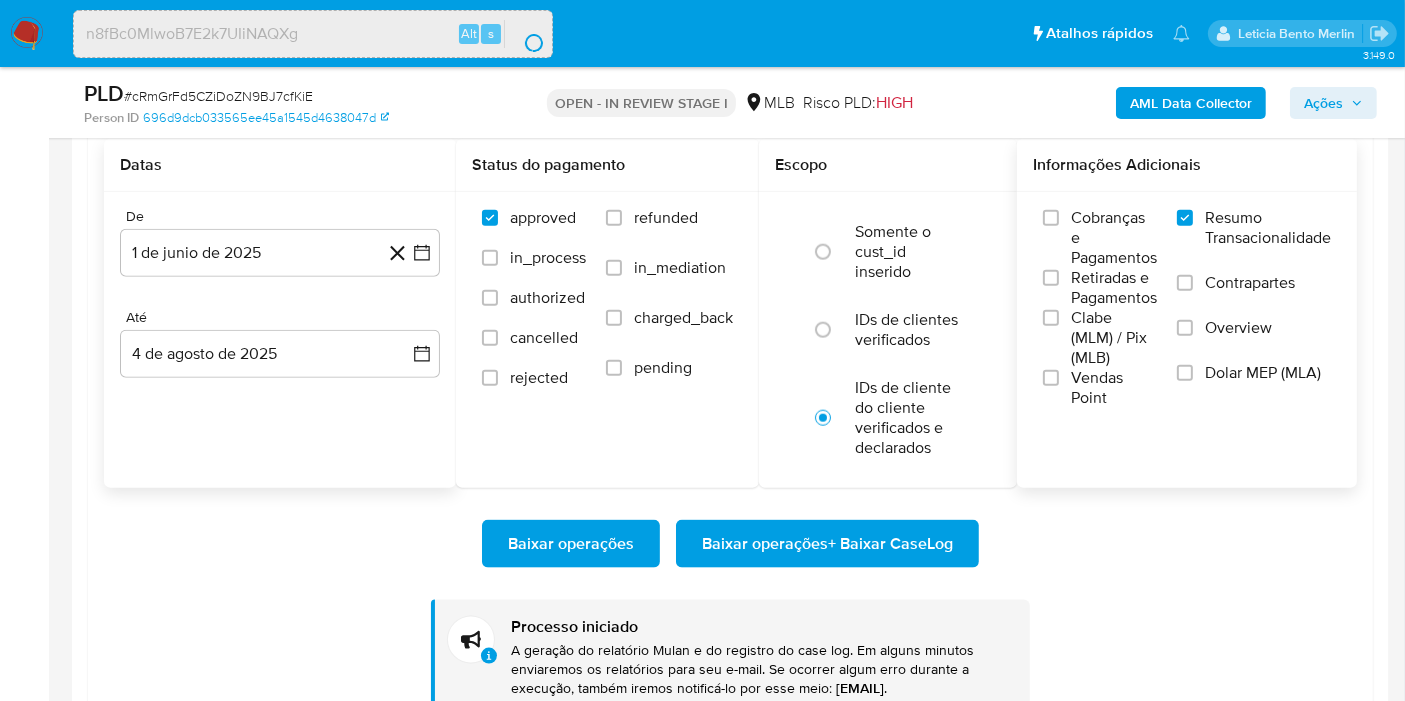 scroll, scrollTop: 0, scrollLeft: 0, axis: both 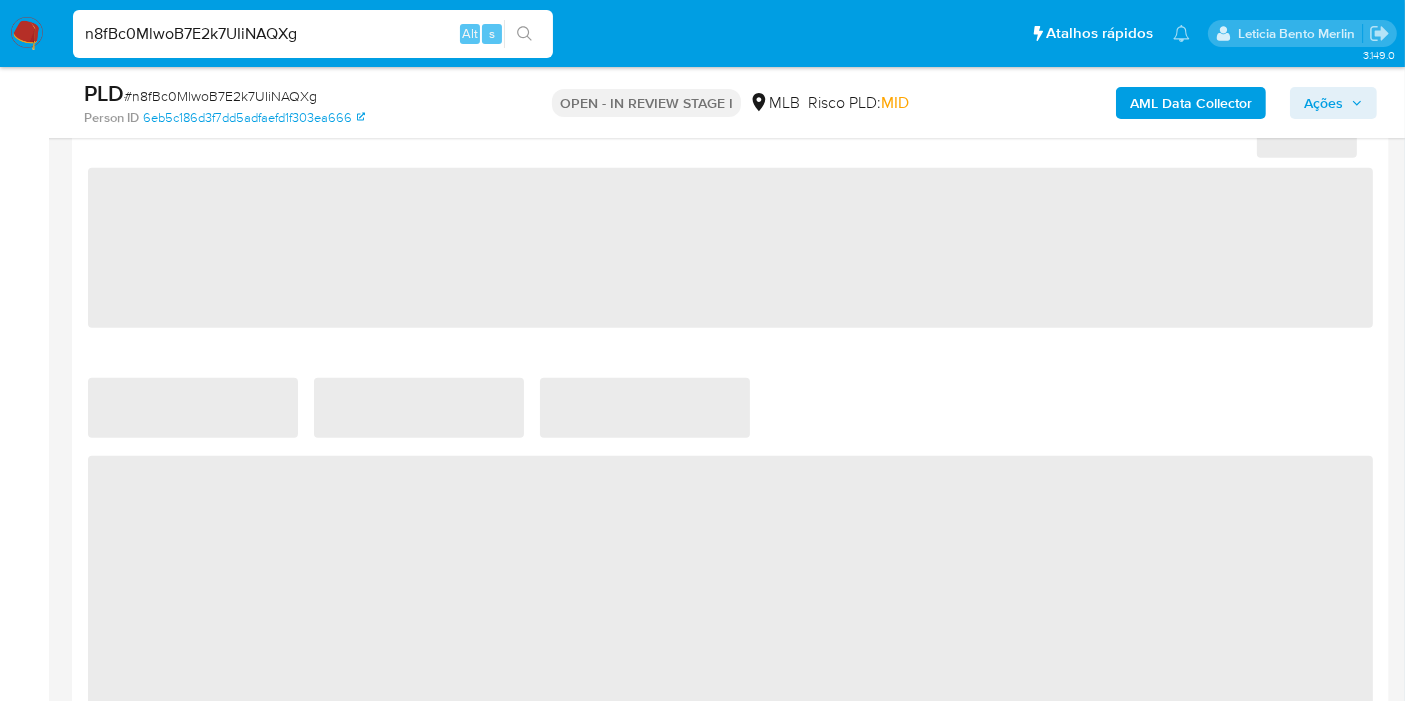 select on "10" 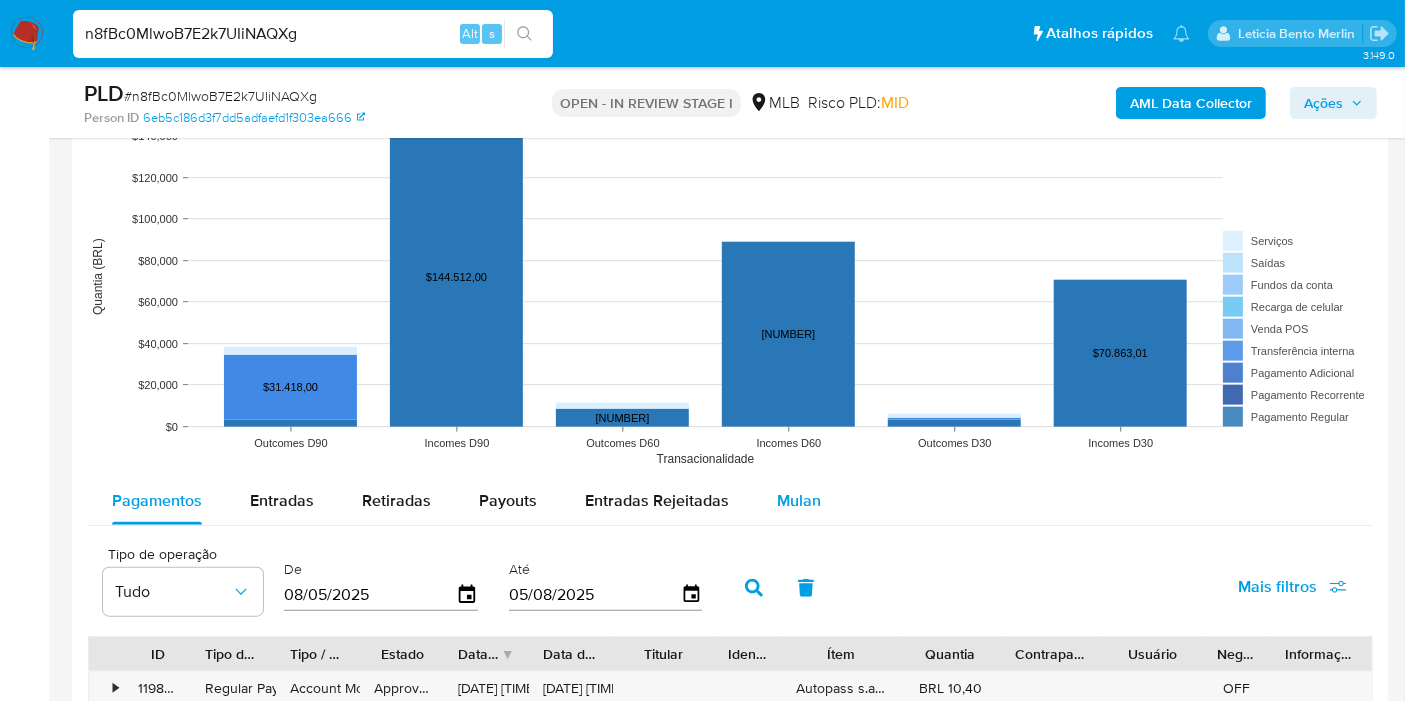 click on "Mulan" at bounding box center (799, 500) 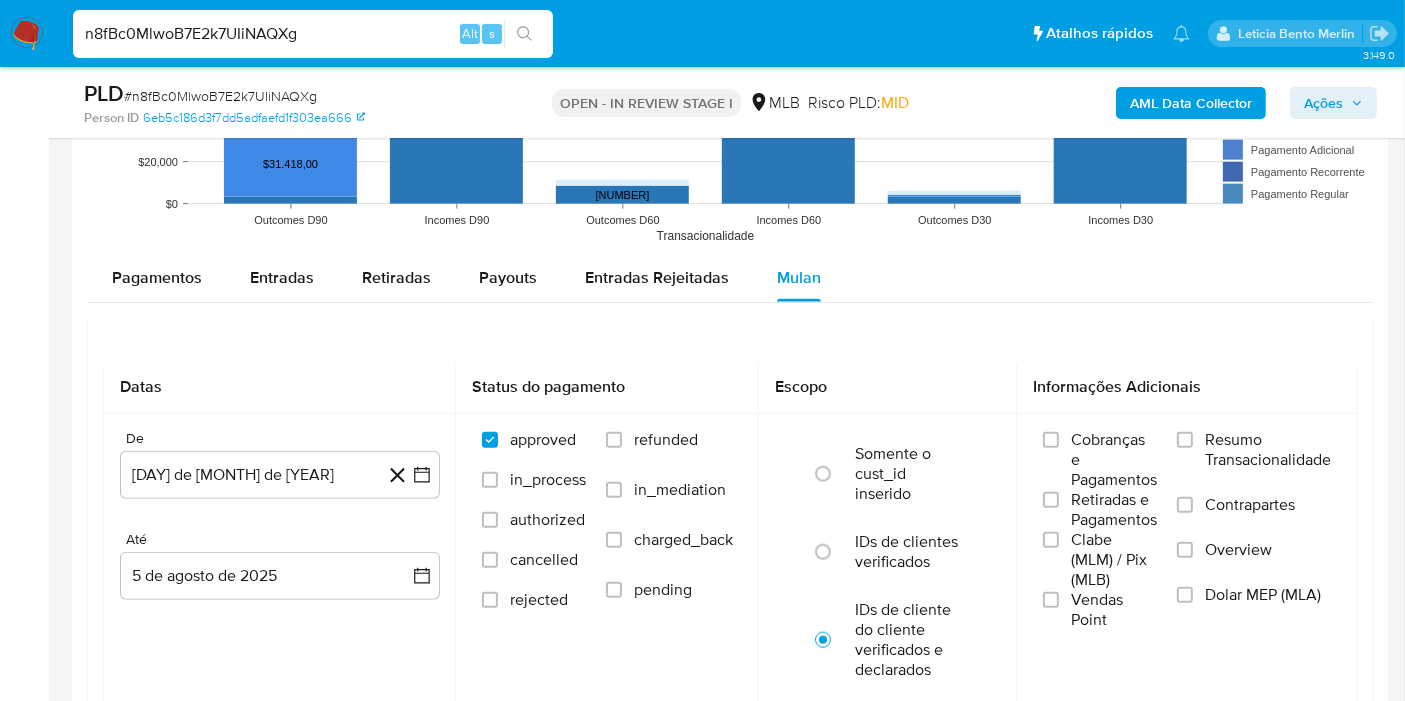 click on "Resumo Transacionalidade" at bounding box center (1268, 450) 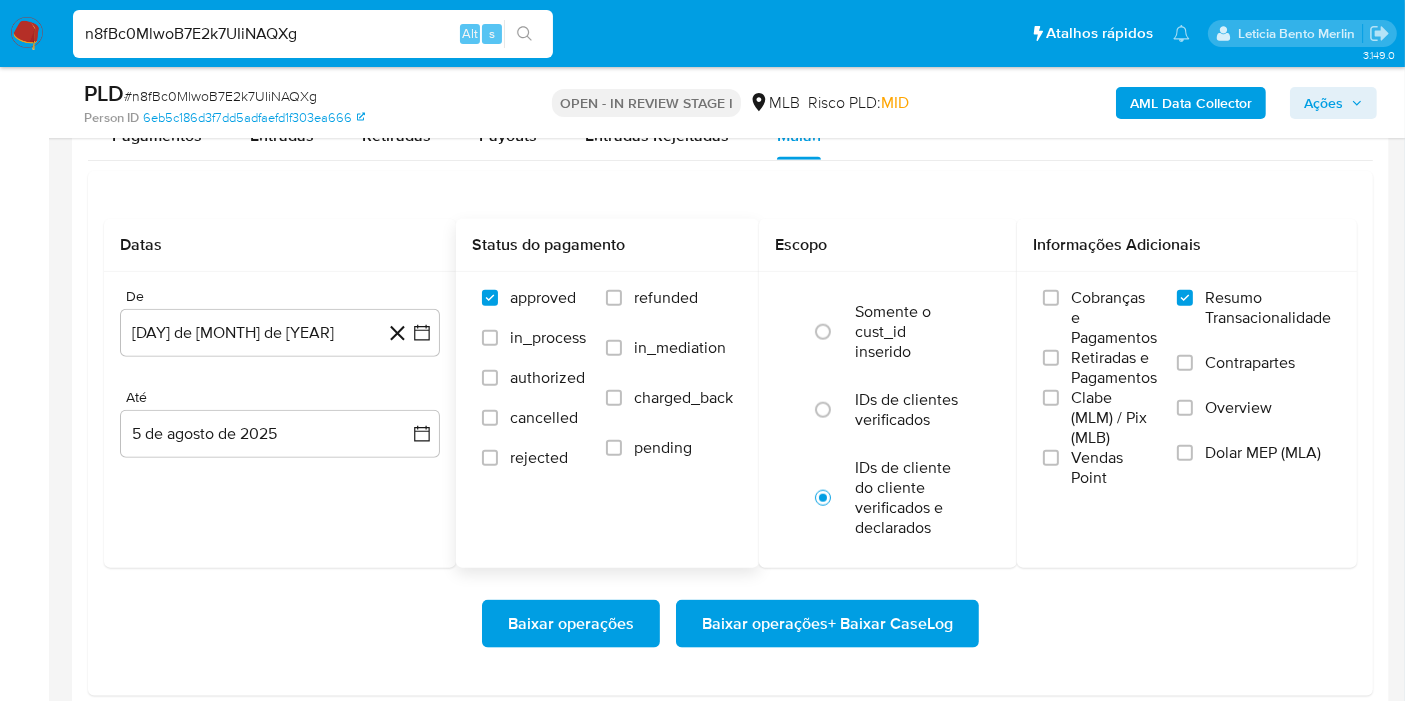 scroll, scrollTop: 2333, scrollLeft: 0, axis: vertical 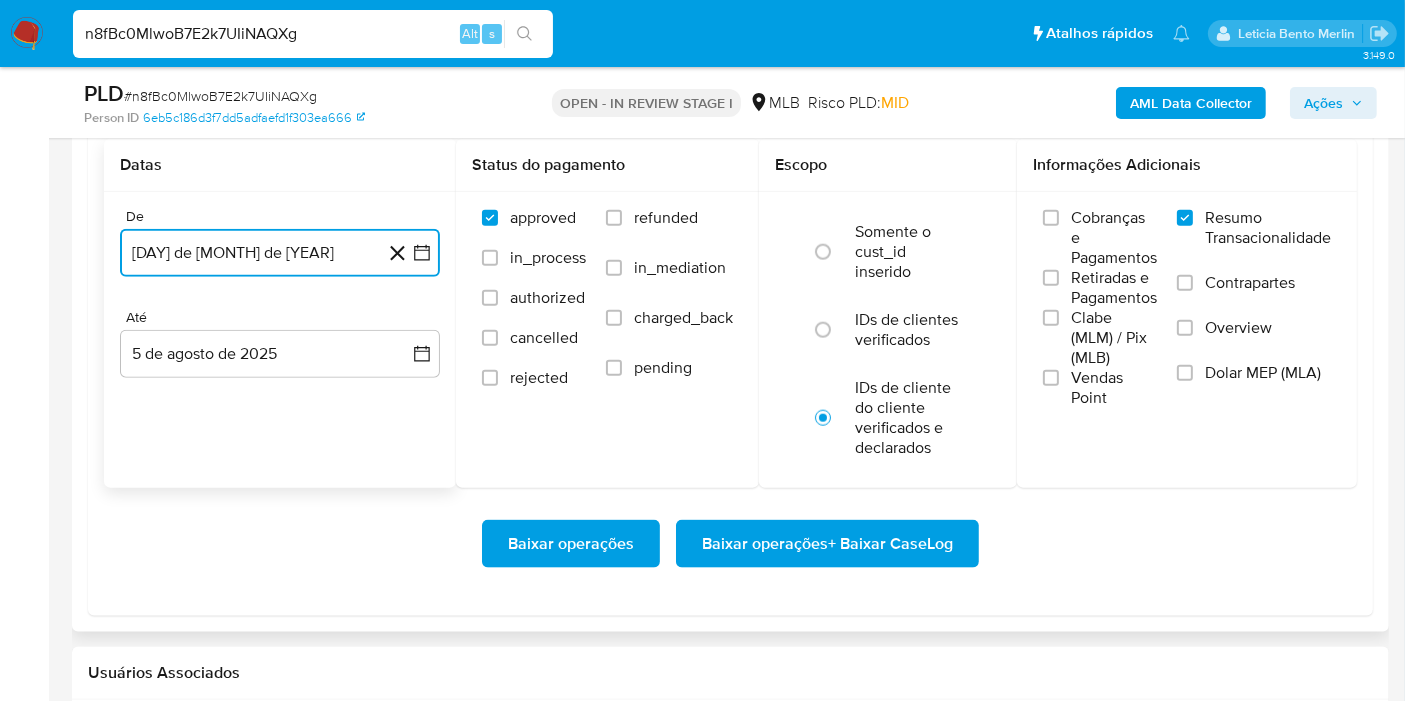 click 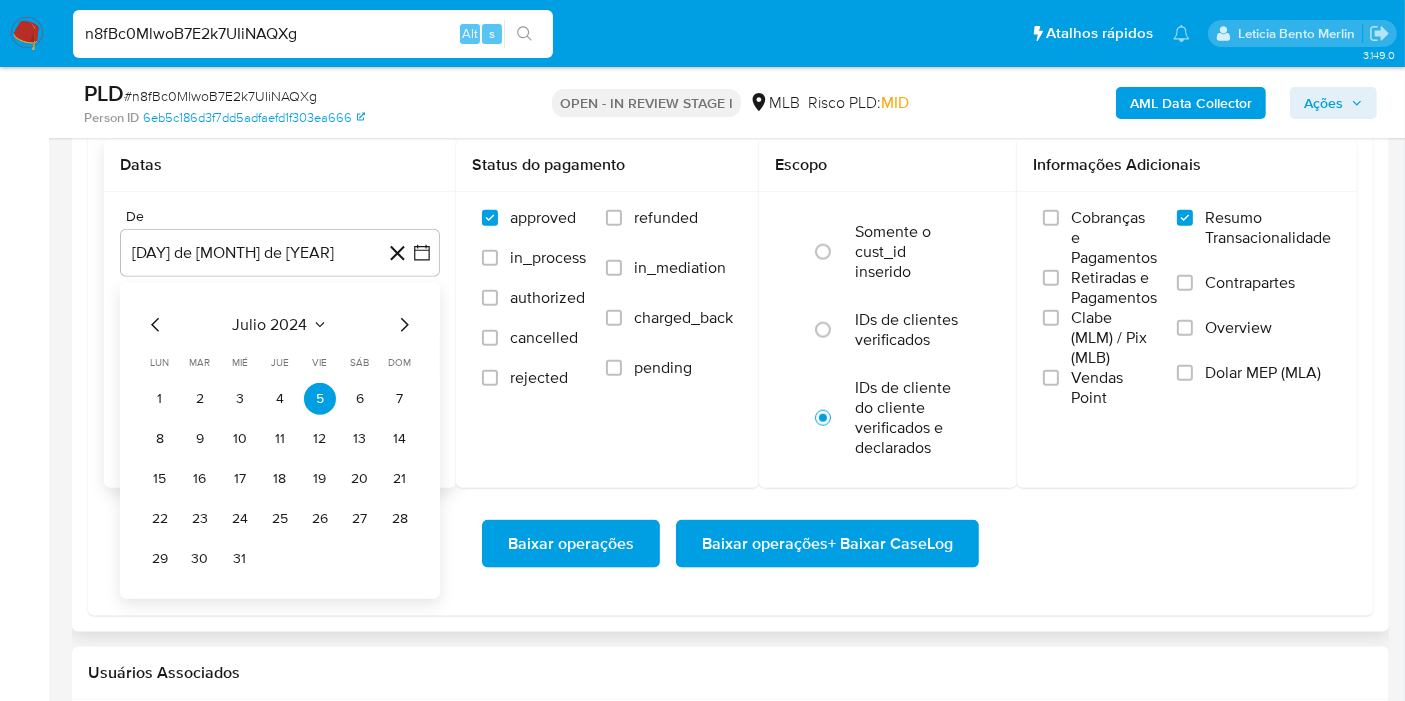 click on "julio 2024 julio 2024 lun lunes mar martes mié miércoles jue jueves vie viernes sáb sábado dom domingo 1 2 3 4 5 6 7 8 9 10 11 12 13 14 15 16 17 18 19 20 21 22 23 24 25 26 27 28 29 30 31" at bounding box center (280, 444) 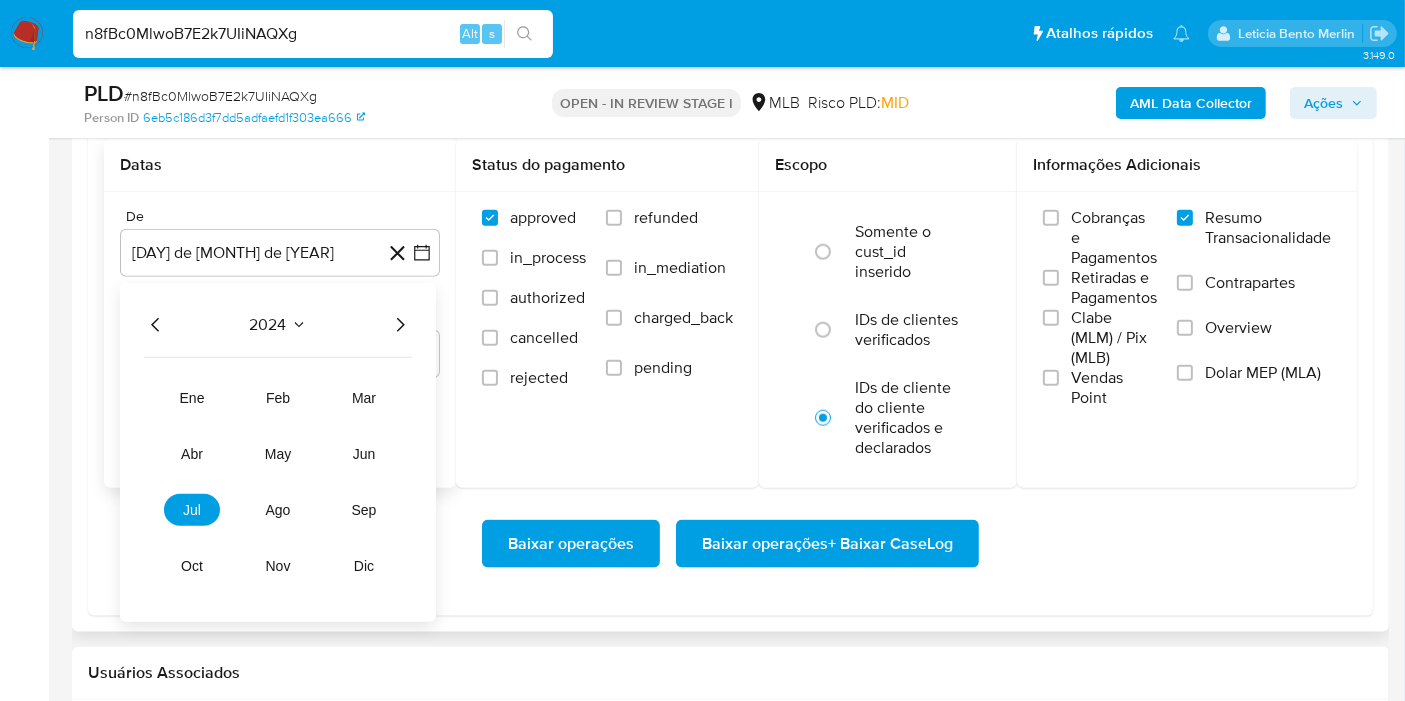 click 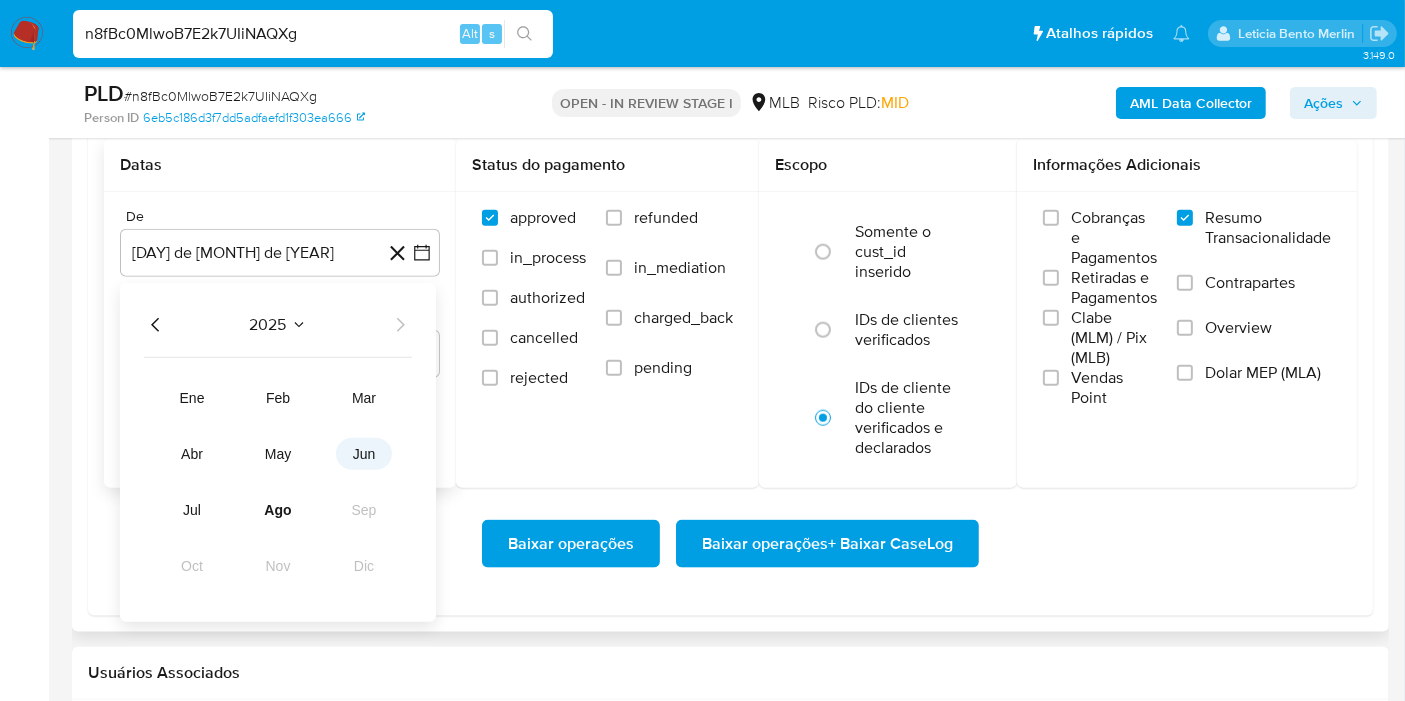 click on "jun" at bounding box center (364, 454) 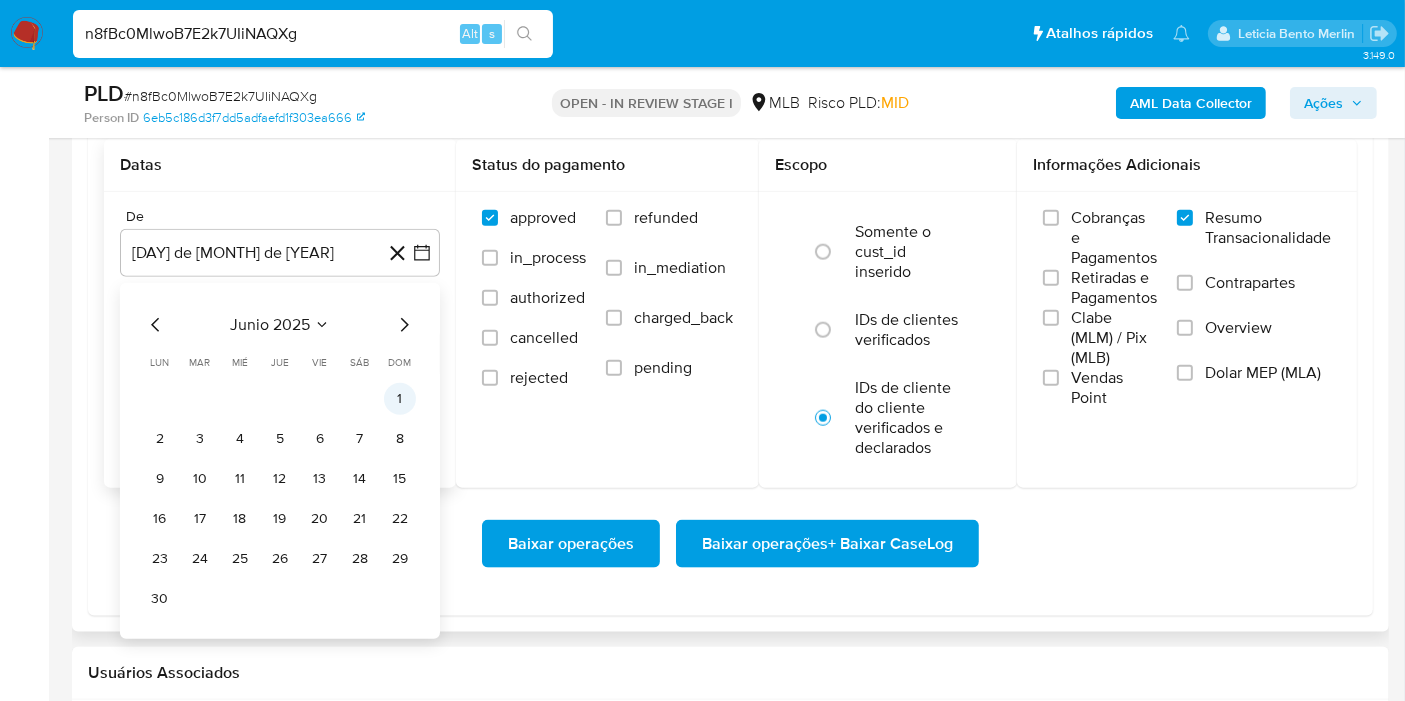 click on "1" at bounding box center (400, 399) 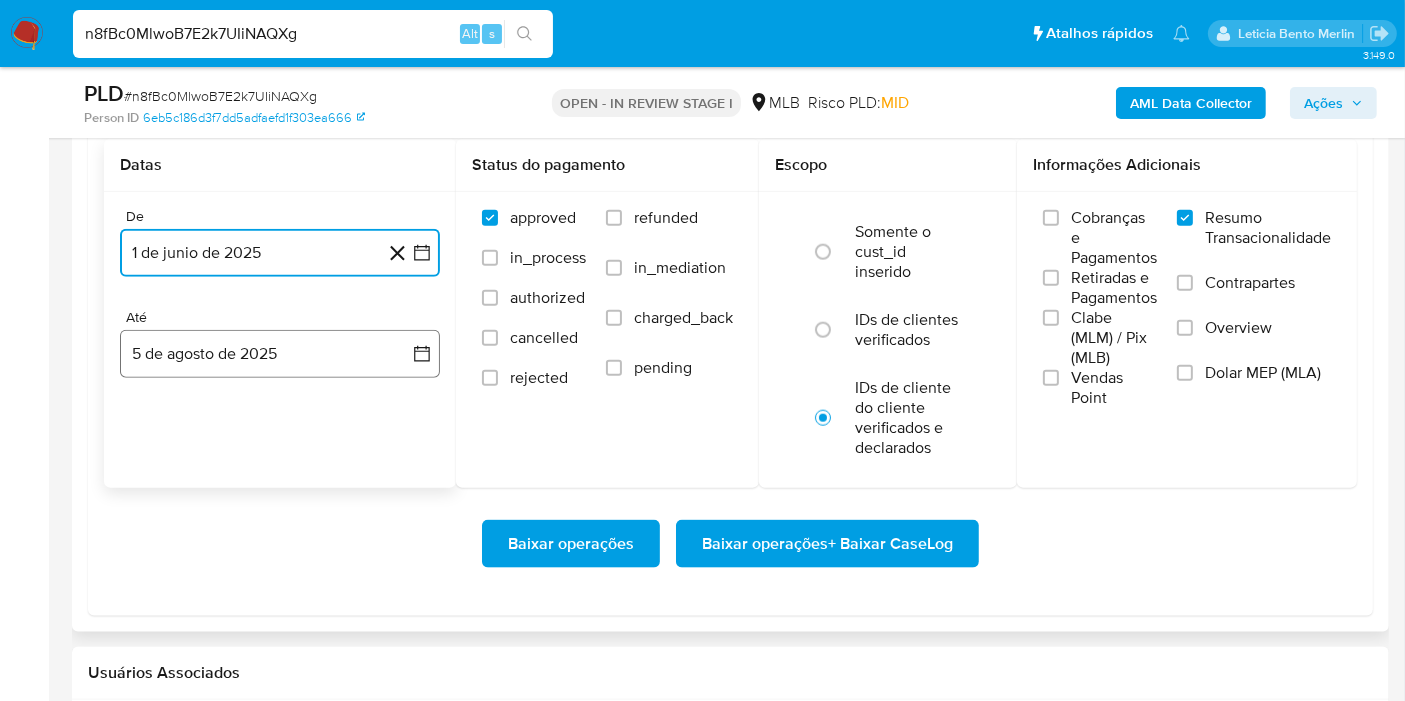 click on "5 de agosto de 2025" at bounding box center (280, 354) 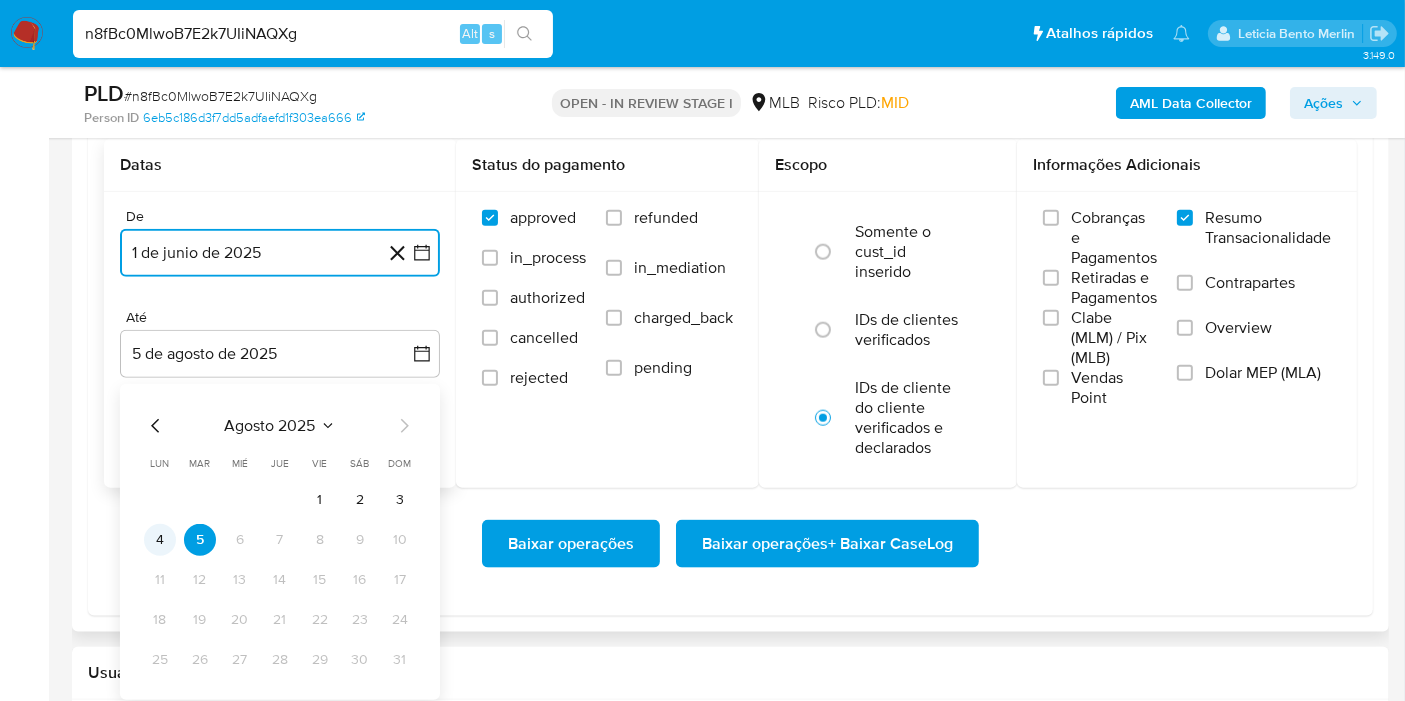 click on "4" at bounding box center (160, 540) 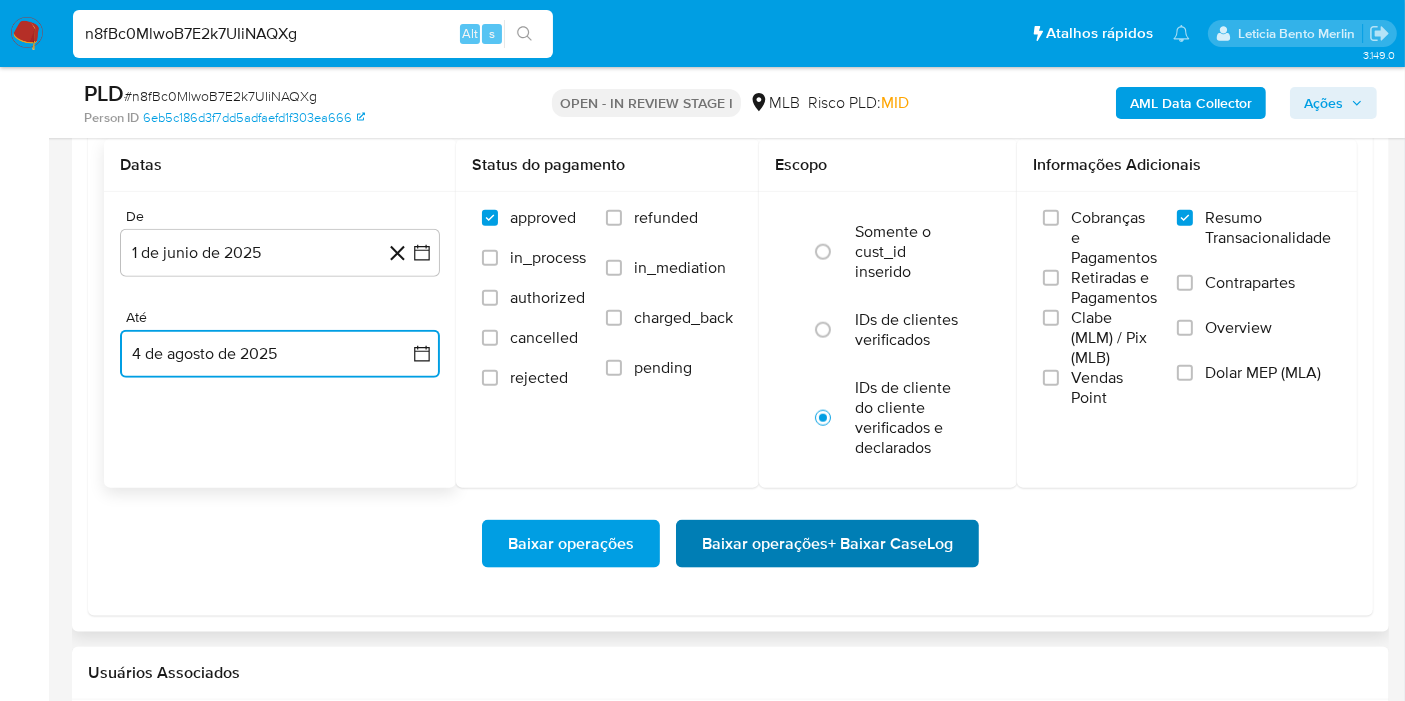 click on "Baixar operações  +   Baixar CaseLog" at bounding box center (827, 544) 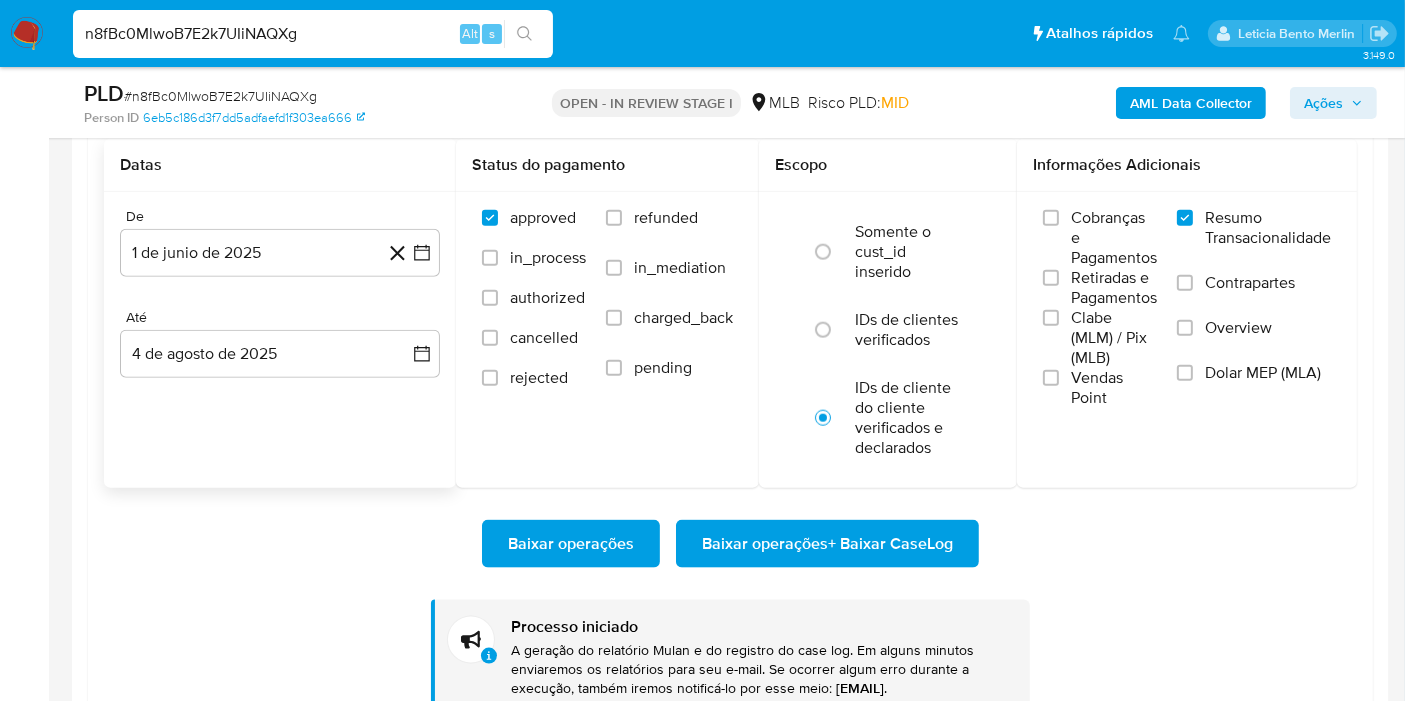 click on "n8fBc0MlwoB7E2k7UIiNAQXg" at bounding box center [313, 34] 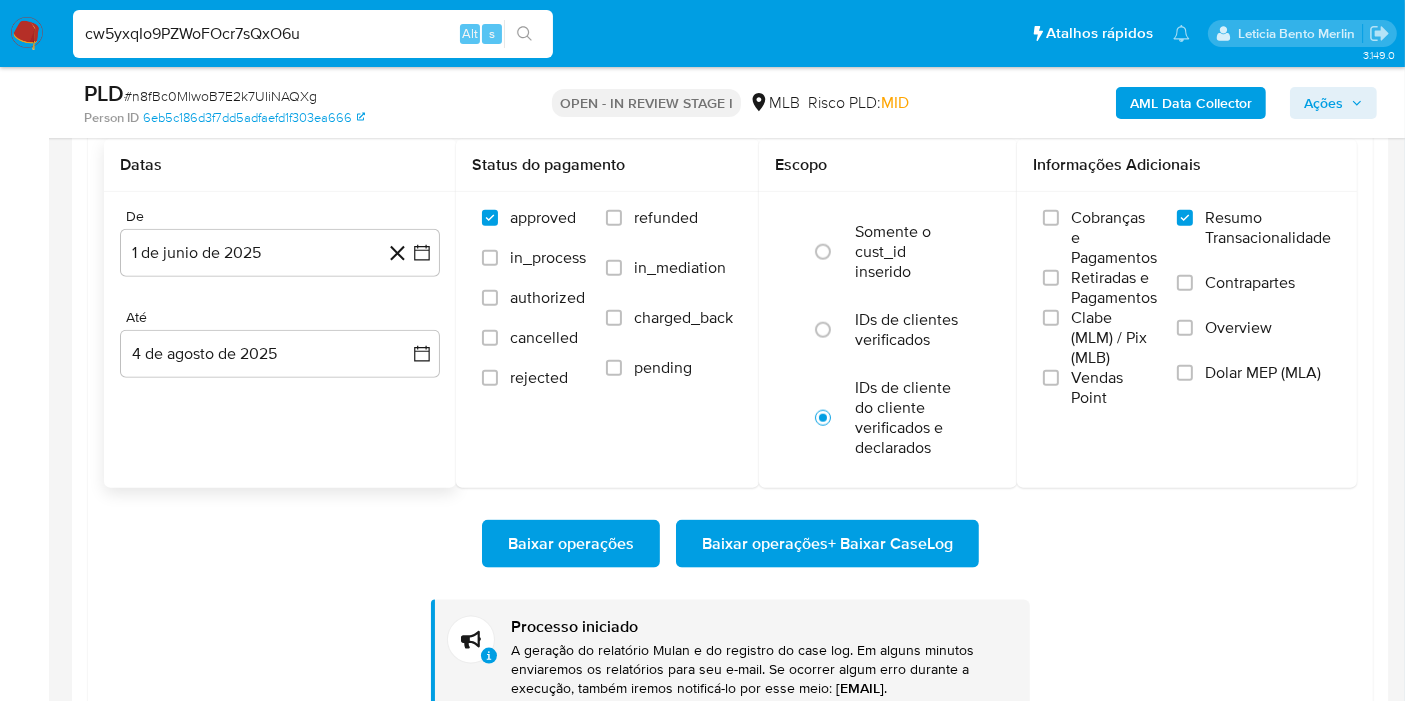 type on "cw5yxqIo9PZWoFOcr7sQxO6u" 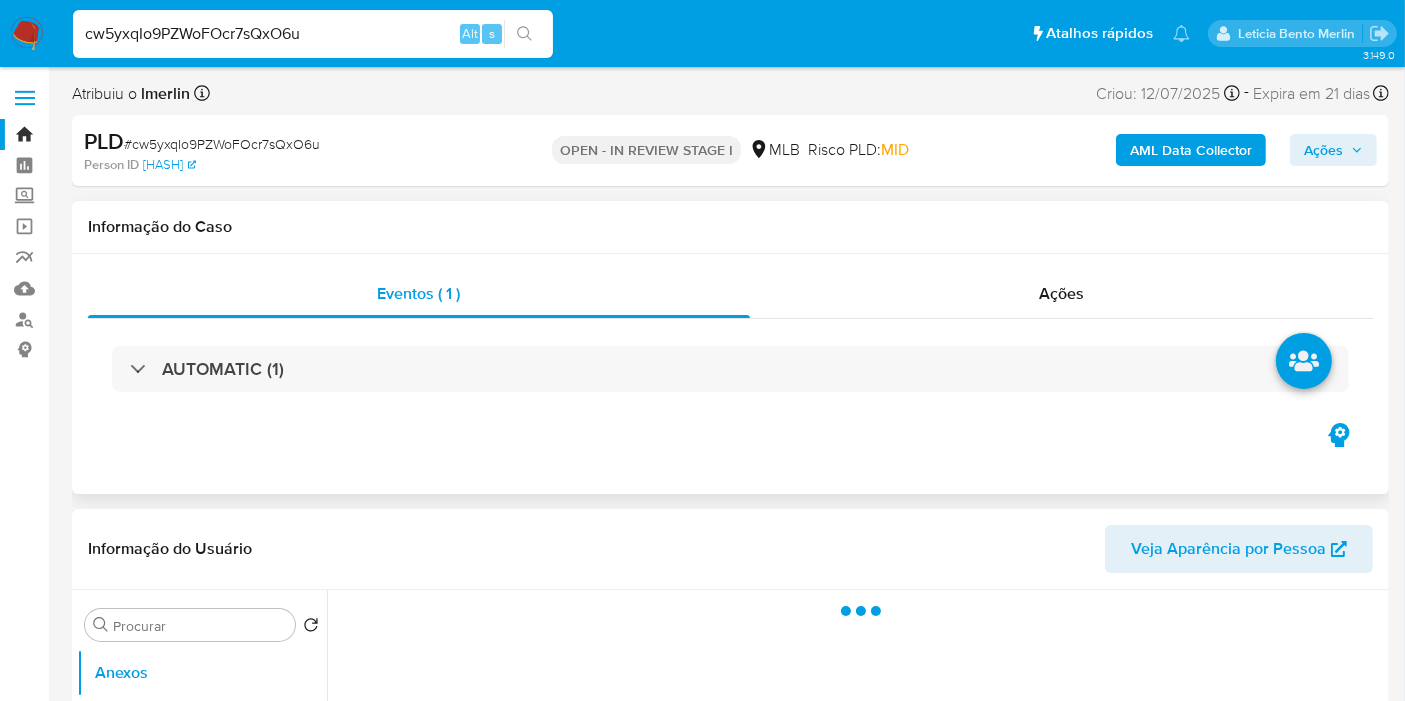 scroll, scrollTop: 555, scrollLeft: 0, axis: vertical 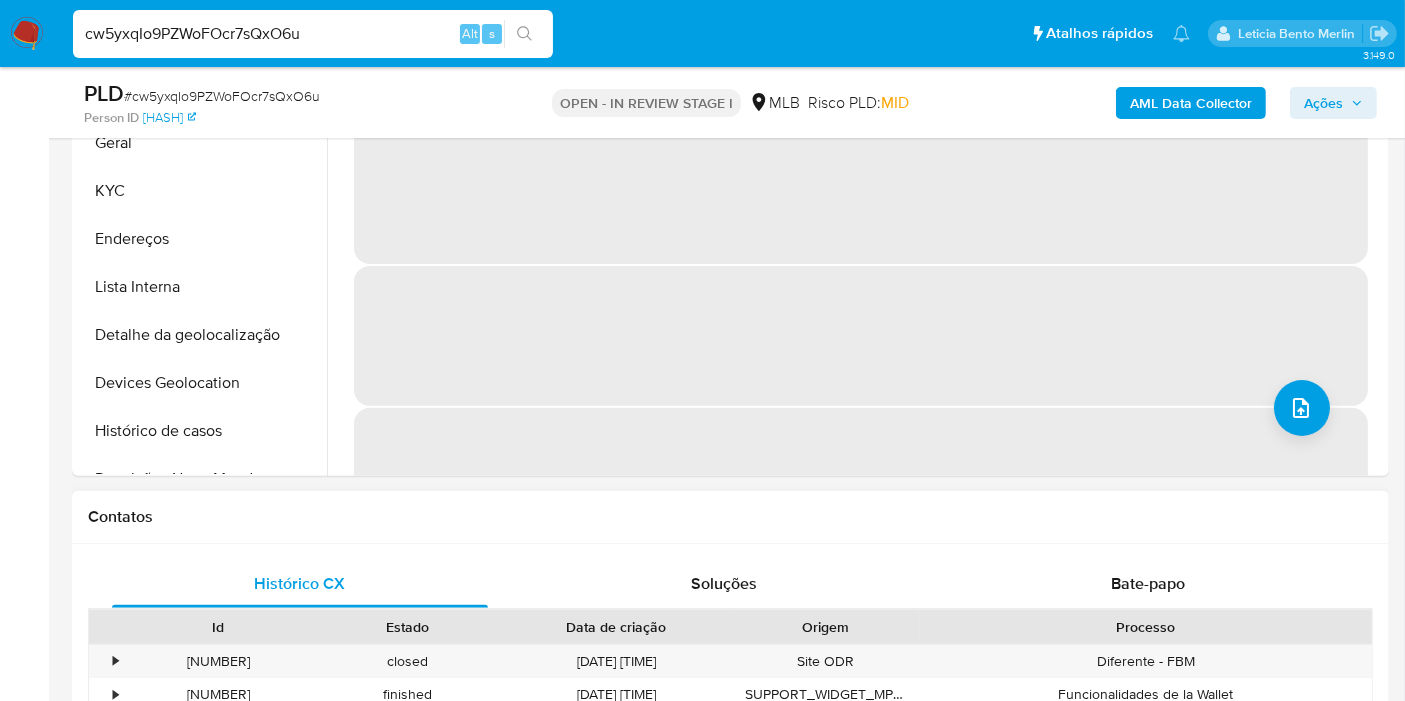select on "10" 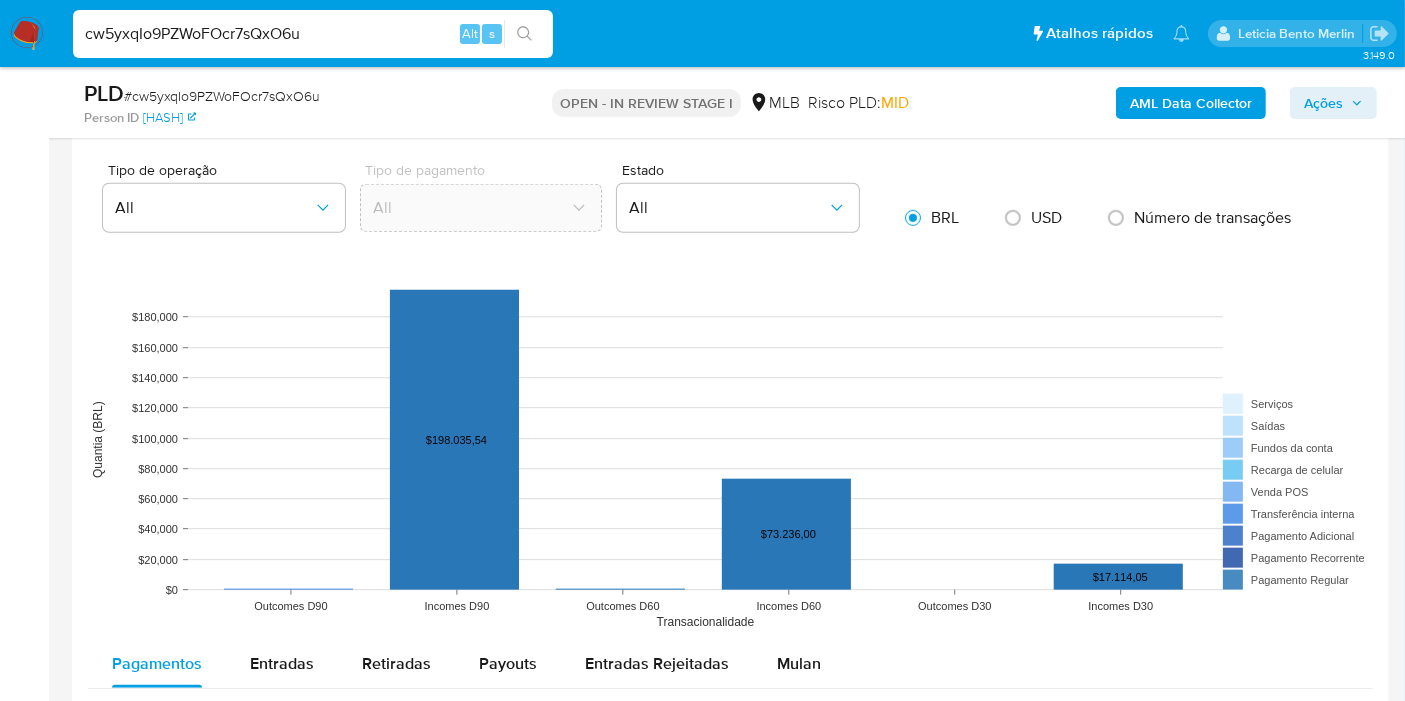 scroll, scrollTop: 1777, scrollLeft: 0, axis: vertical 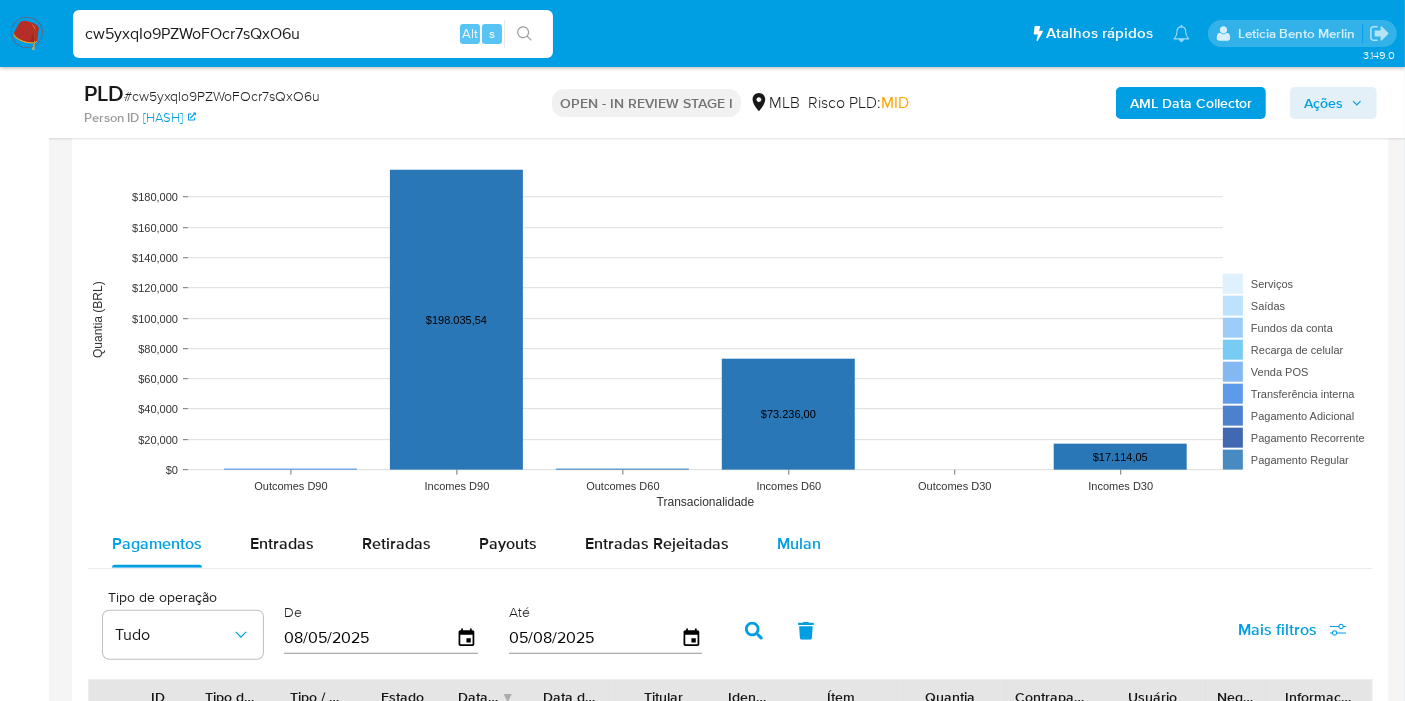 drag, startPoint x: 815, startPoint y: 532, endPoint x: 828, endPoint y: 527, distance: 13.928389 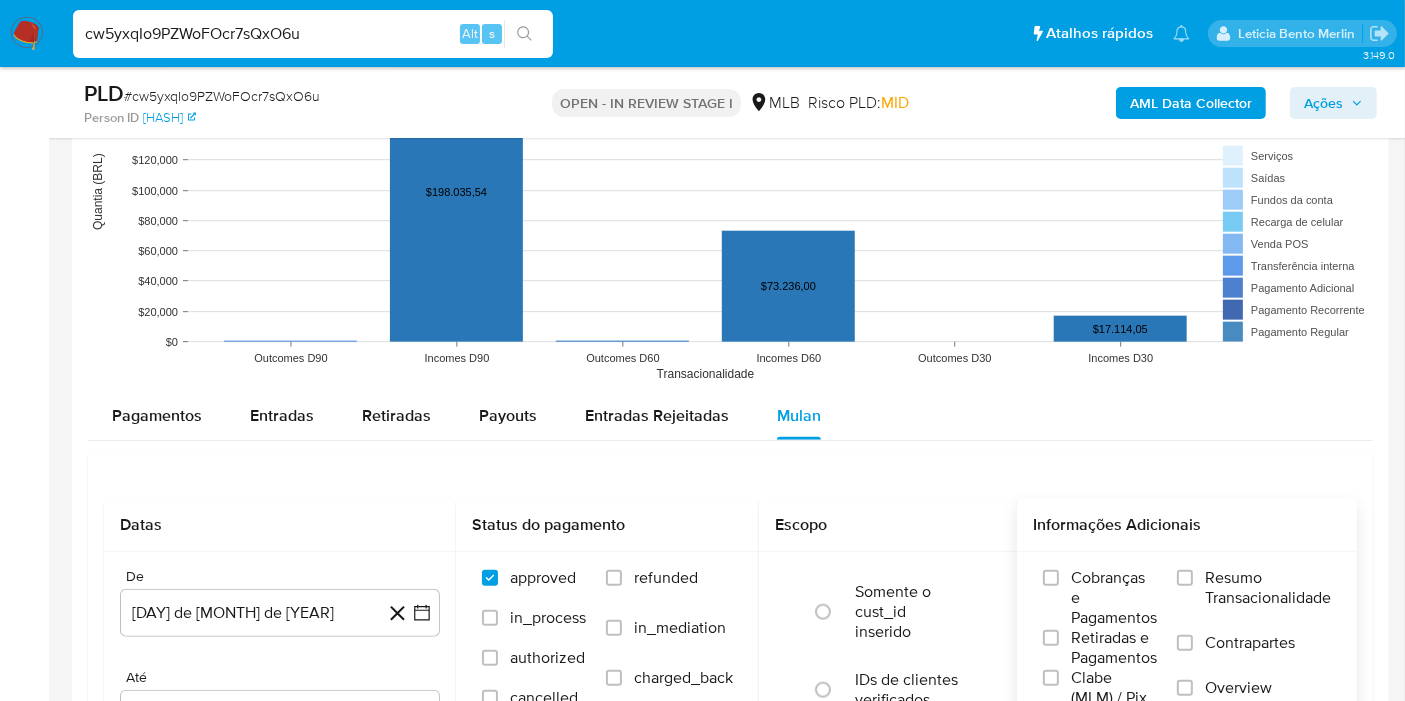scroll, scrollTop: 2111, scrollLeft: 0, axis: vertical 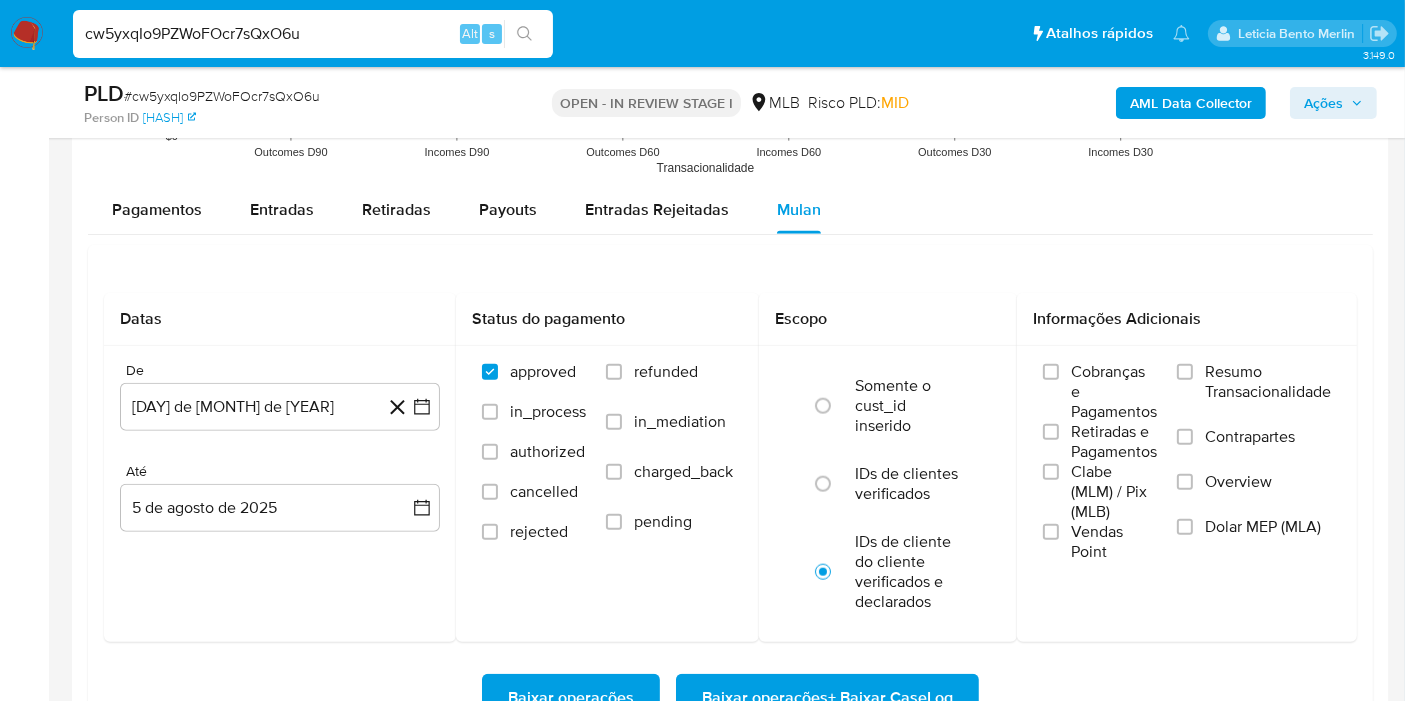 click on "Resumo Transacionalidade" at bounding box center [1268, 382] 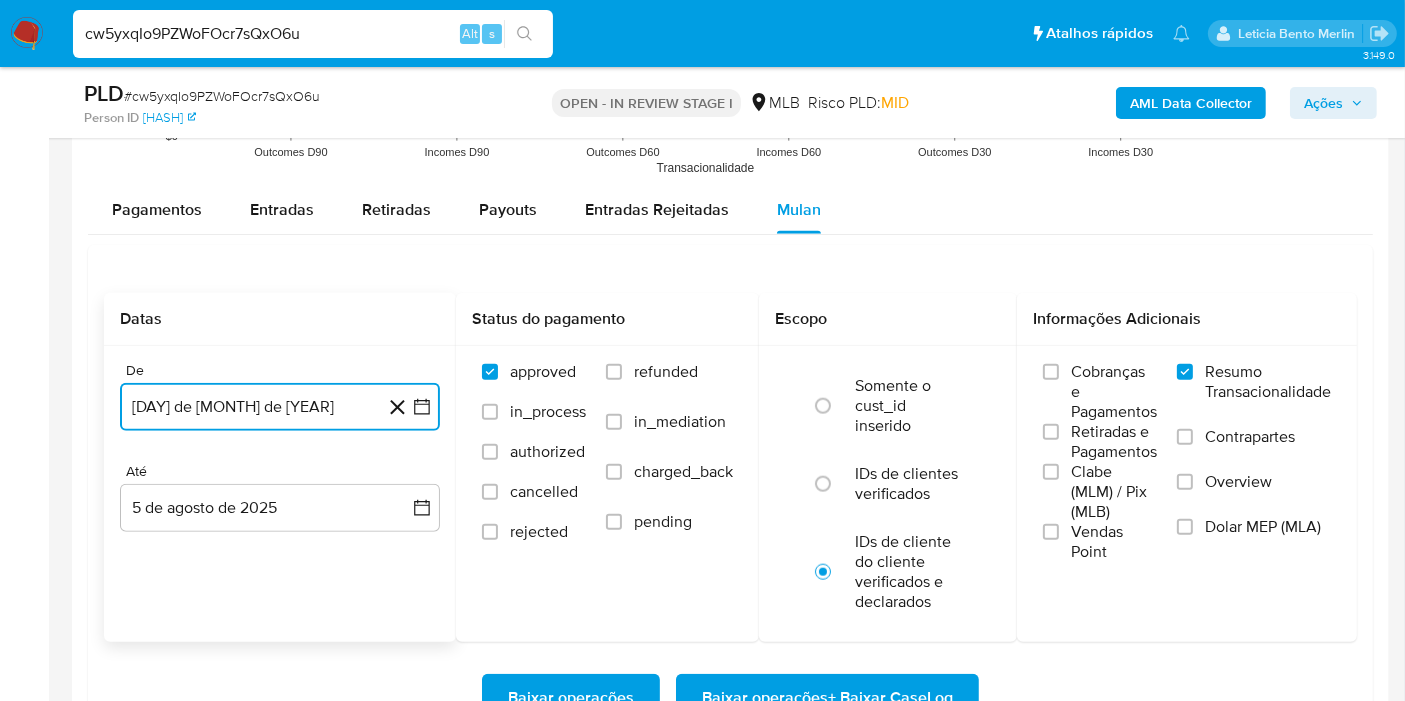 click on "[DAY] de [MONTH] de [YEAR]" at bounding box center [280, 407] 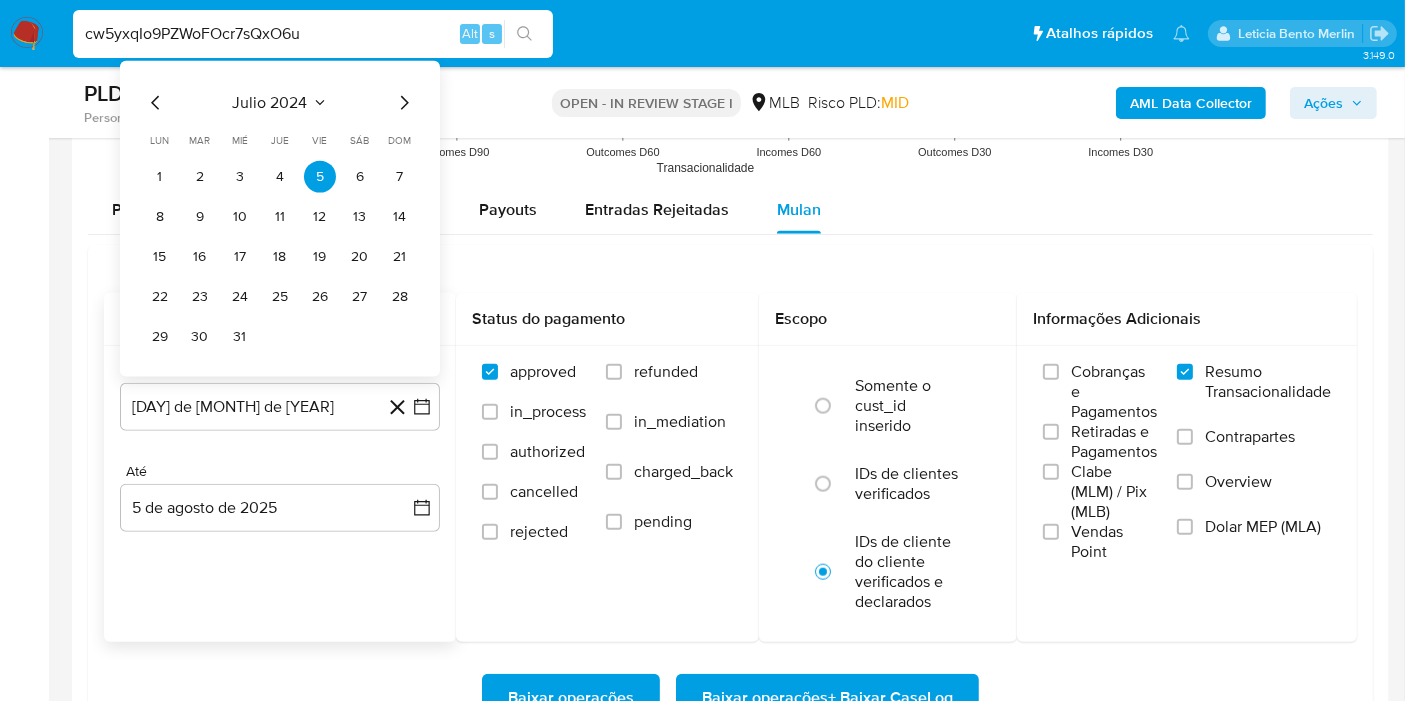 click on "julio 2024 julio 2024 lun lunes mar martes mié miércoles jue jueves vie viernes sáb sábado dom domingo 1 2 3 4 5 6 7 8 9 10 11 12 13 14 15 16 17 18 19 20 21 22 23 24 25 26 27 28 29 30 31" at bounding box center [280, 219] 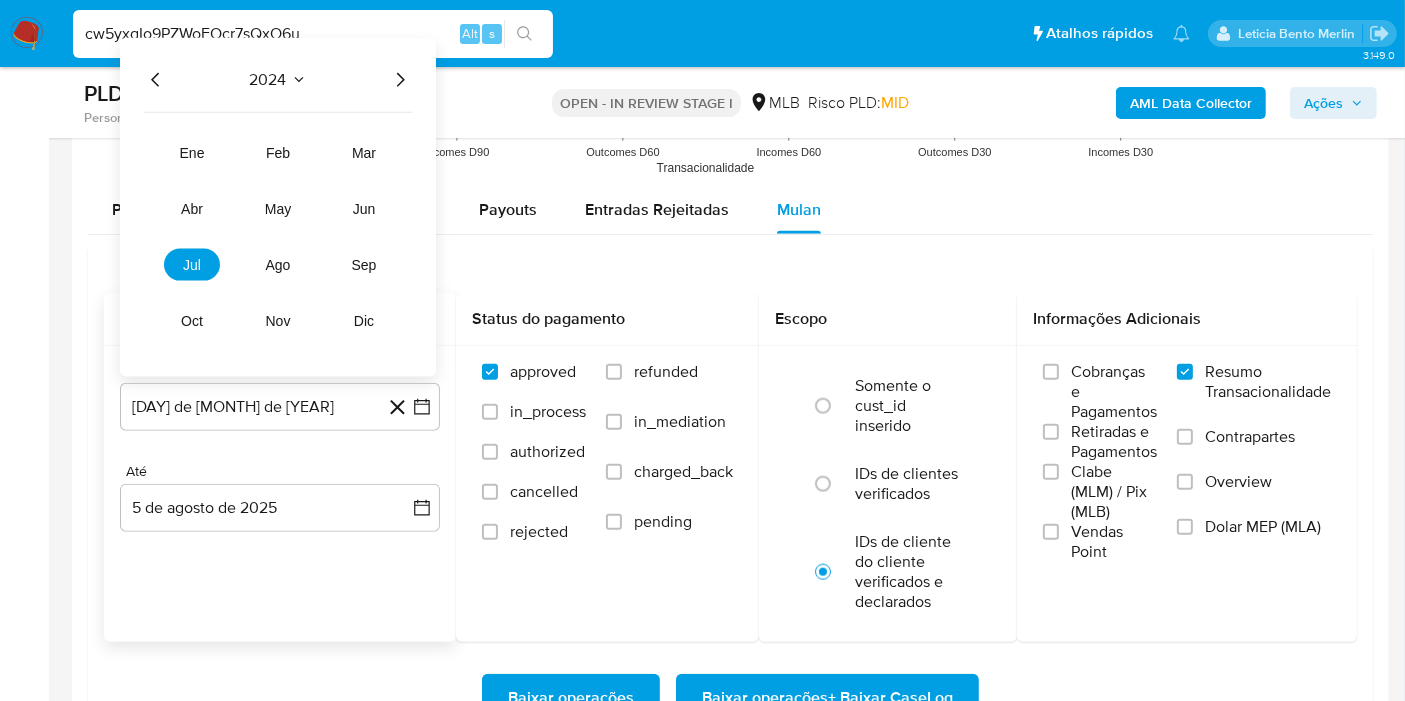 click 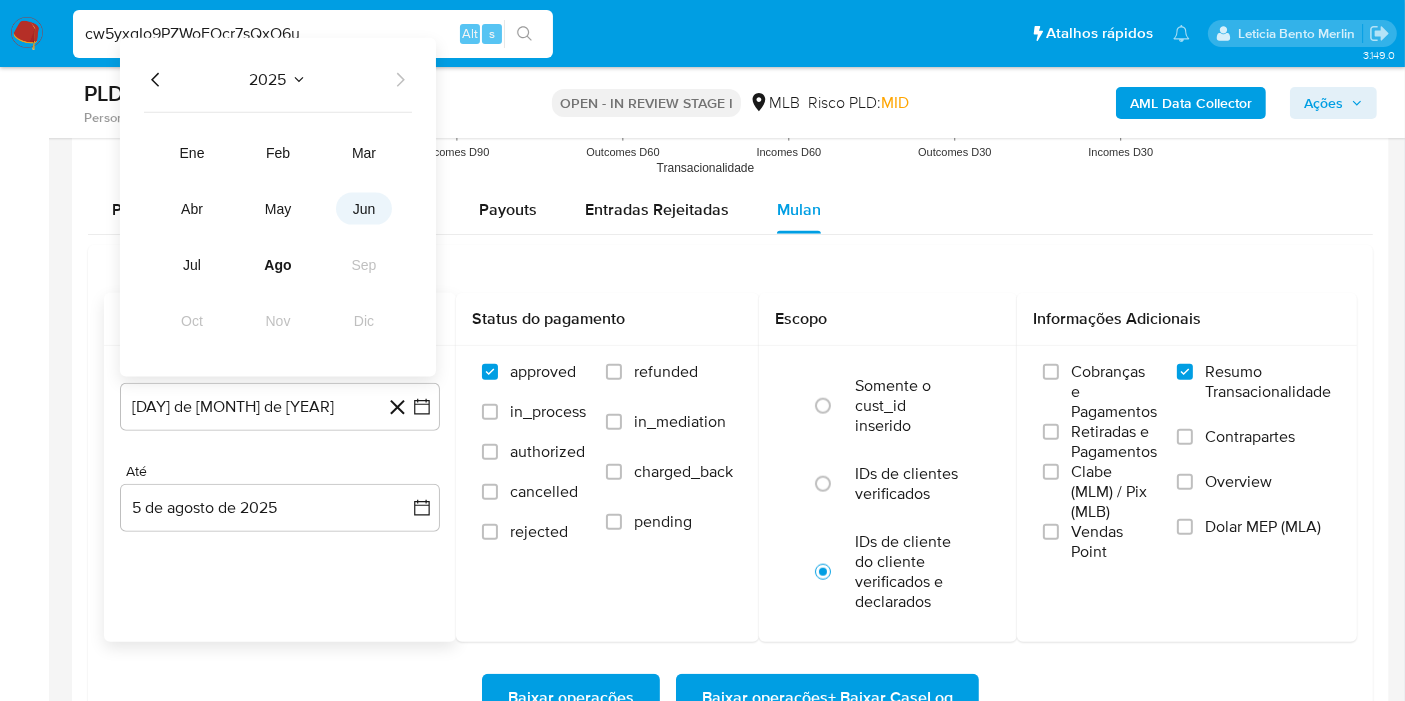click on "jun" at bounding box center [364, 209] 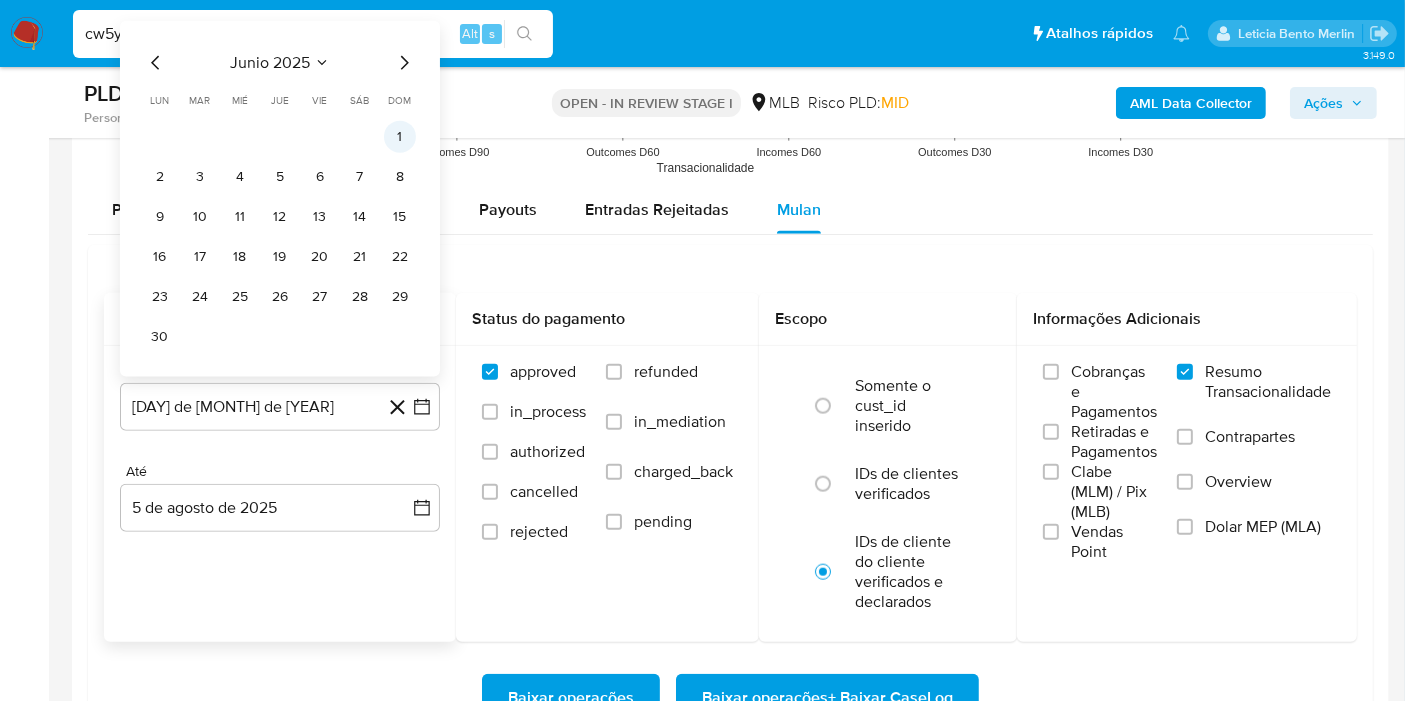 click on "1" at bounding box center (400, 137) 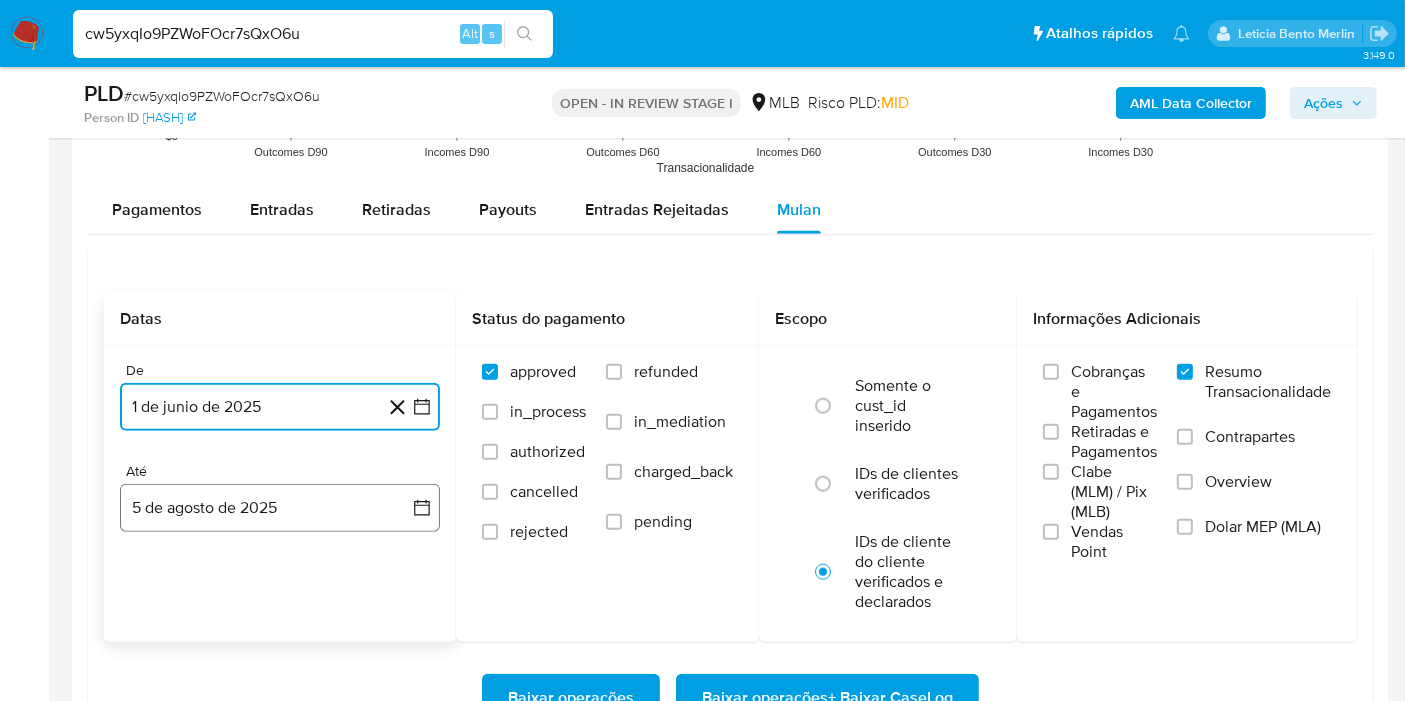 click on "5 de agosto de 2025" at bounding box center [280, 508] 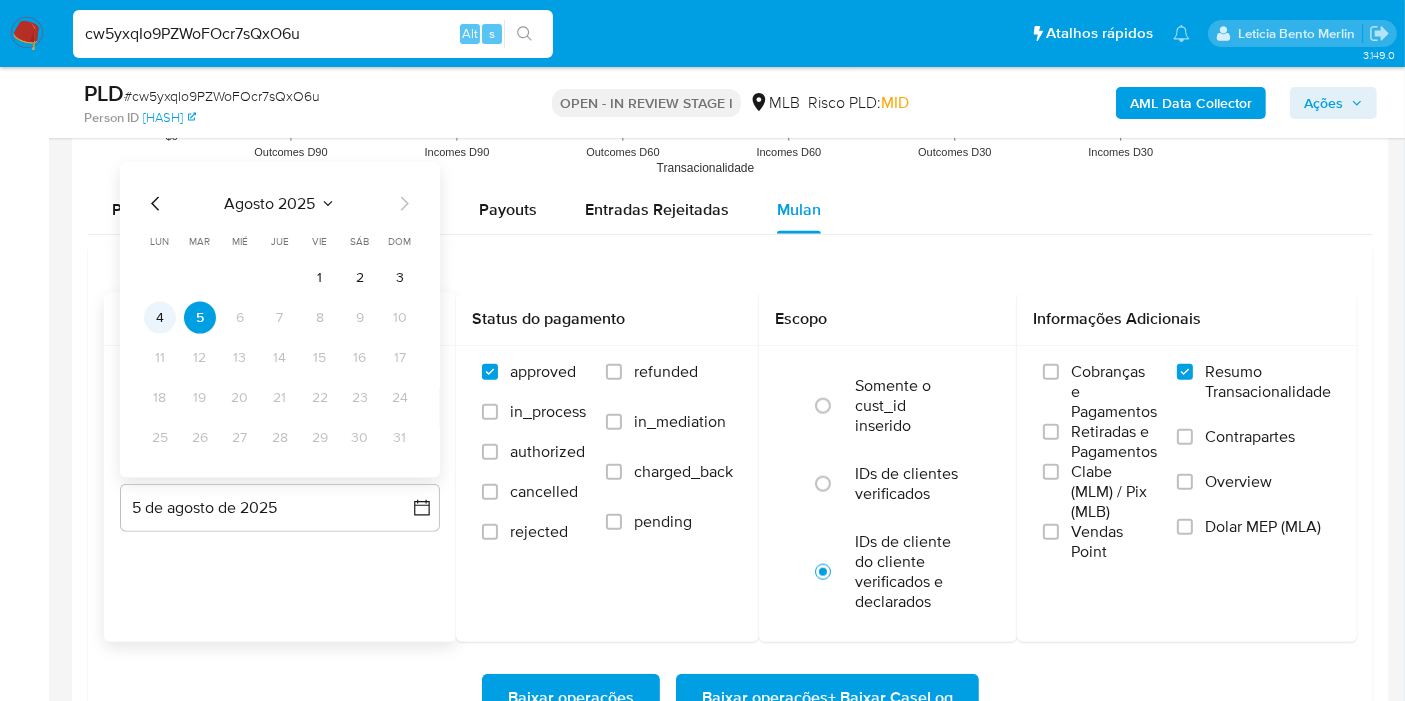 click on "4" at bounding box center (160, 318) 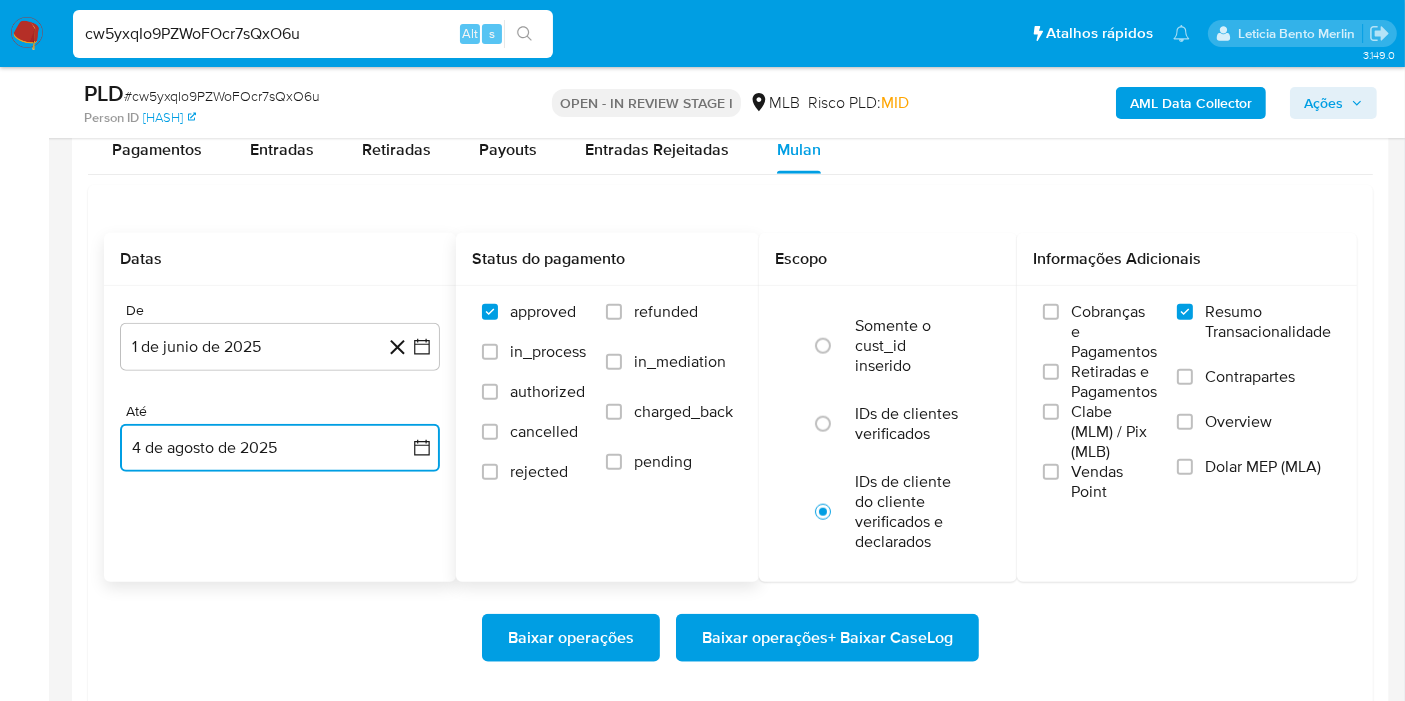 scroll, scrollTop: 2222, scrollLeft: 0, axis: vertical 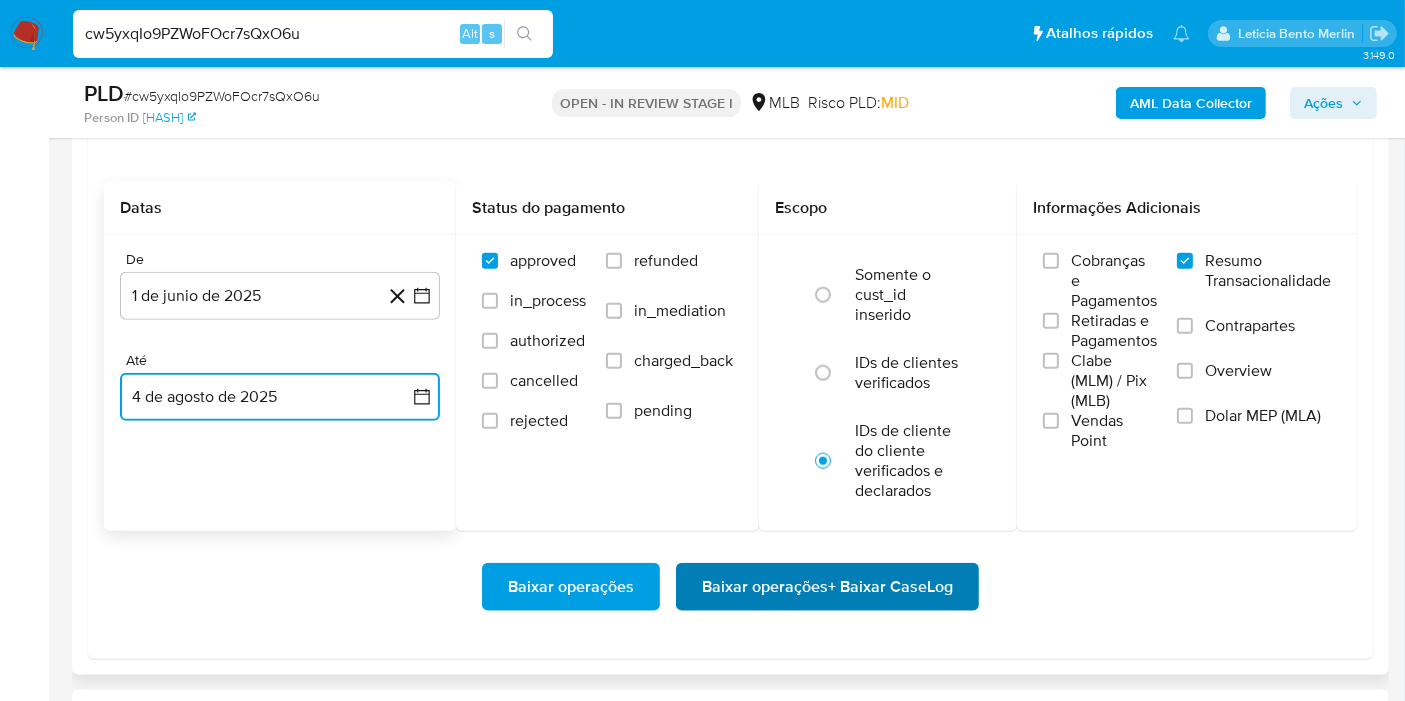 click on "Baixar operações  +   Baixar CaseLog" at bounding box center (827, 587) 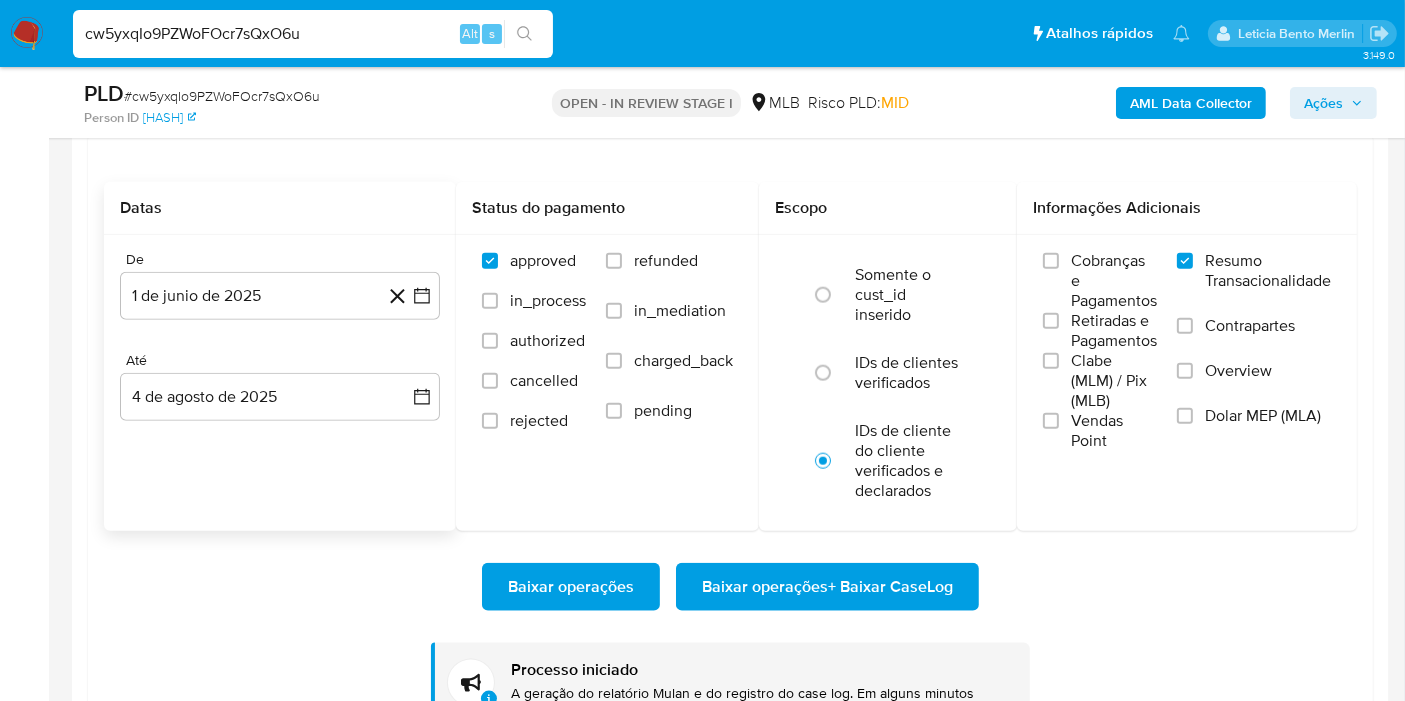 click on "cw5yxqIo9PZWoFOcr7sQxO6u" at bounding box center (313, 34) 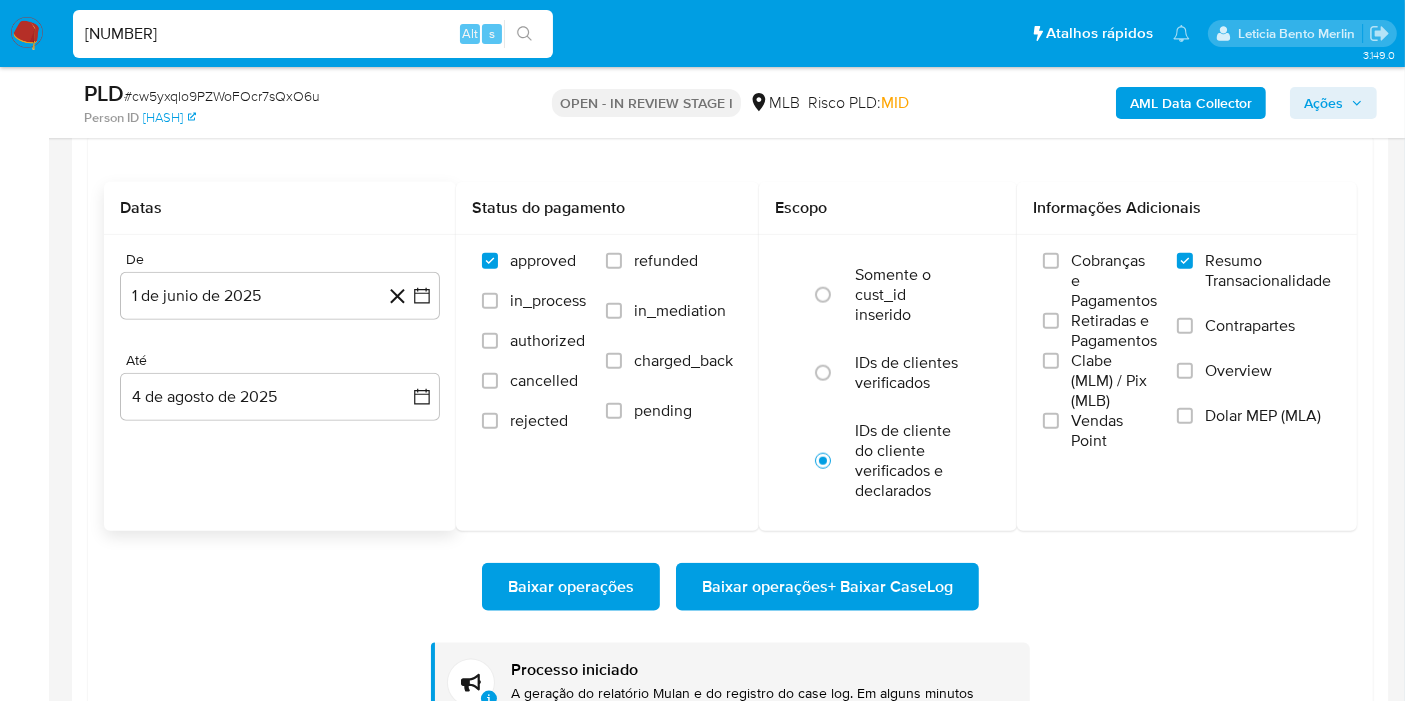 type on "[NUMBER]" 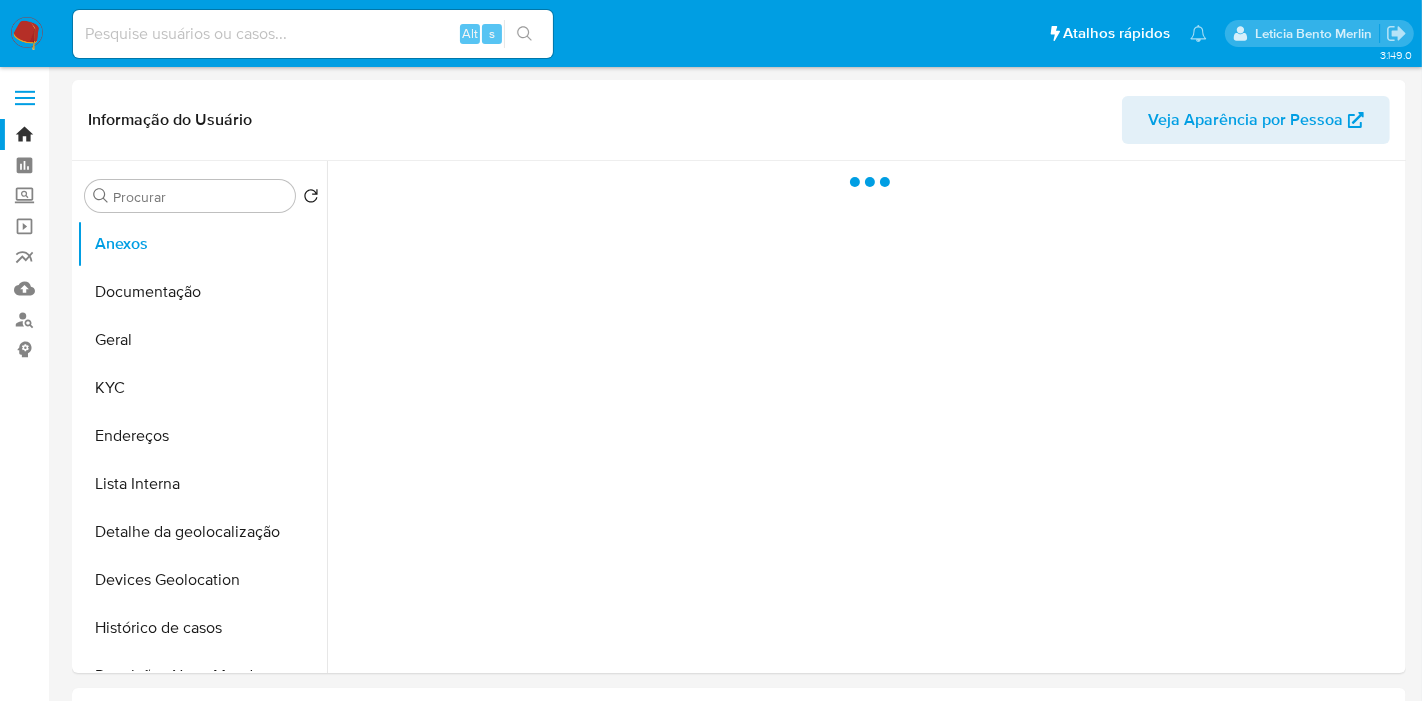 select on "10" 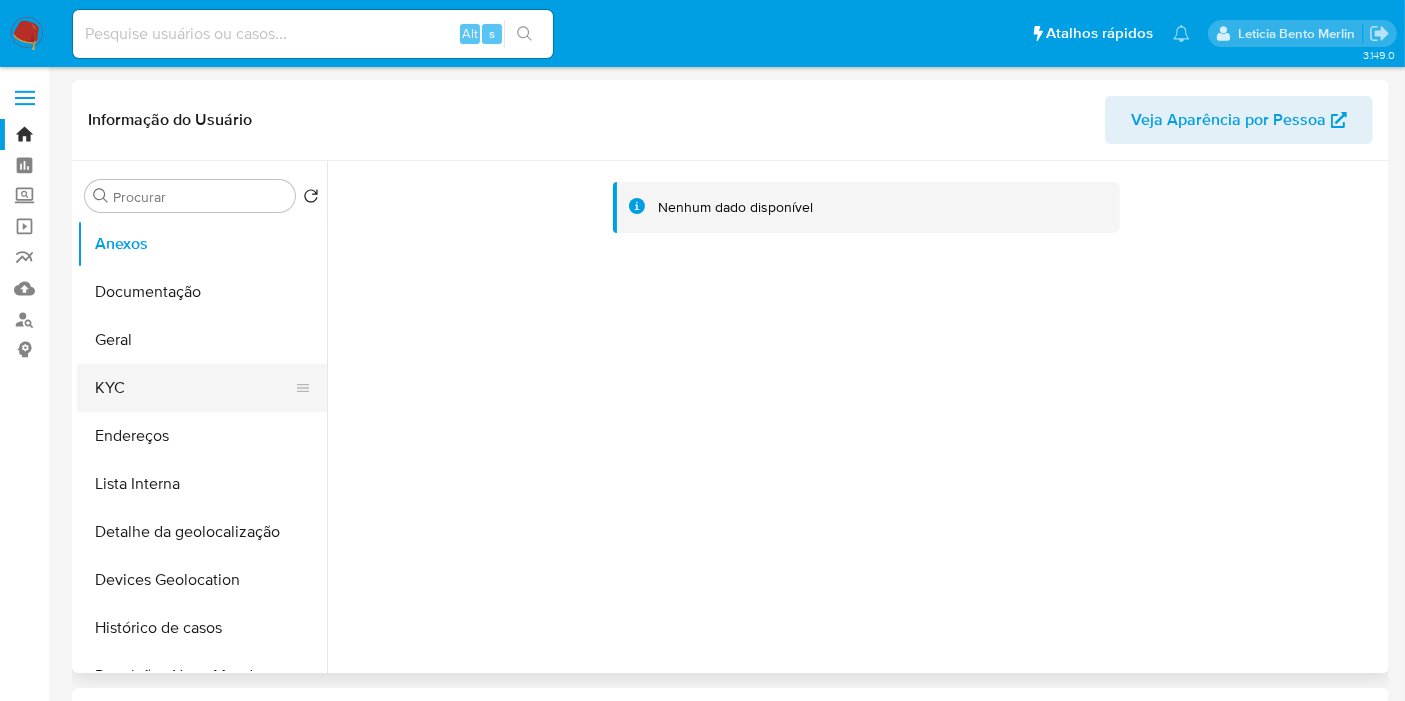 click on "KYC" at bounding box center (194, 388) 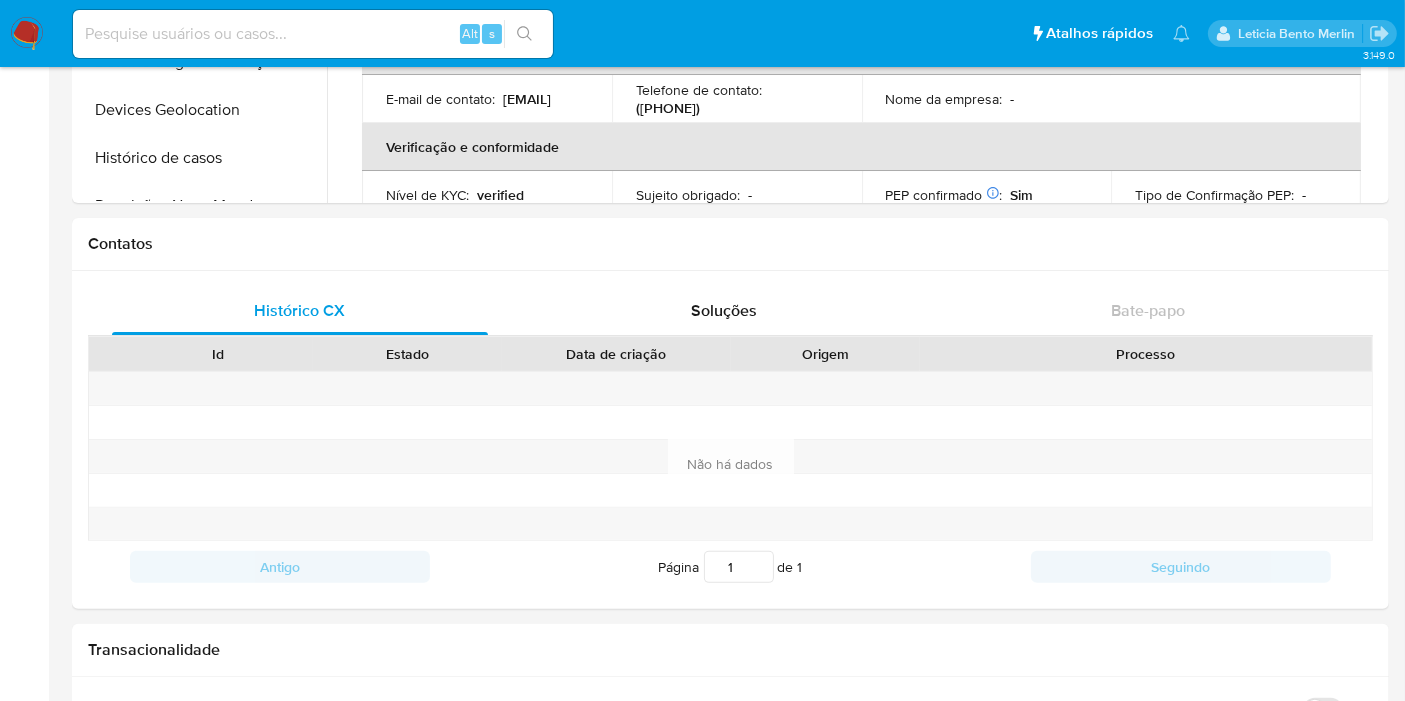 scroll, scrollTop: 666, scrollLeft: 0, axis: vertical 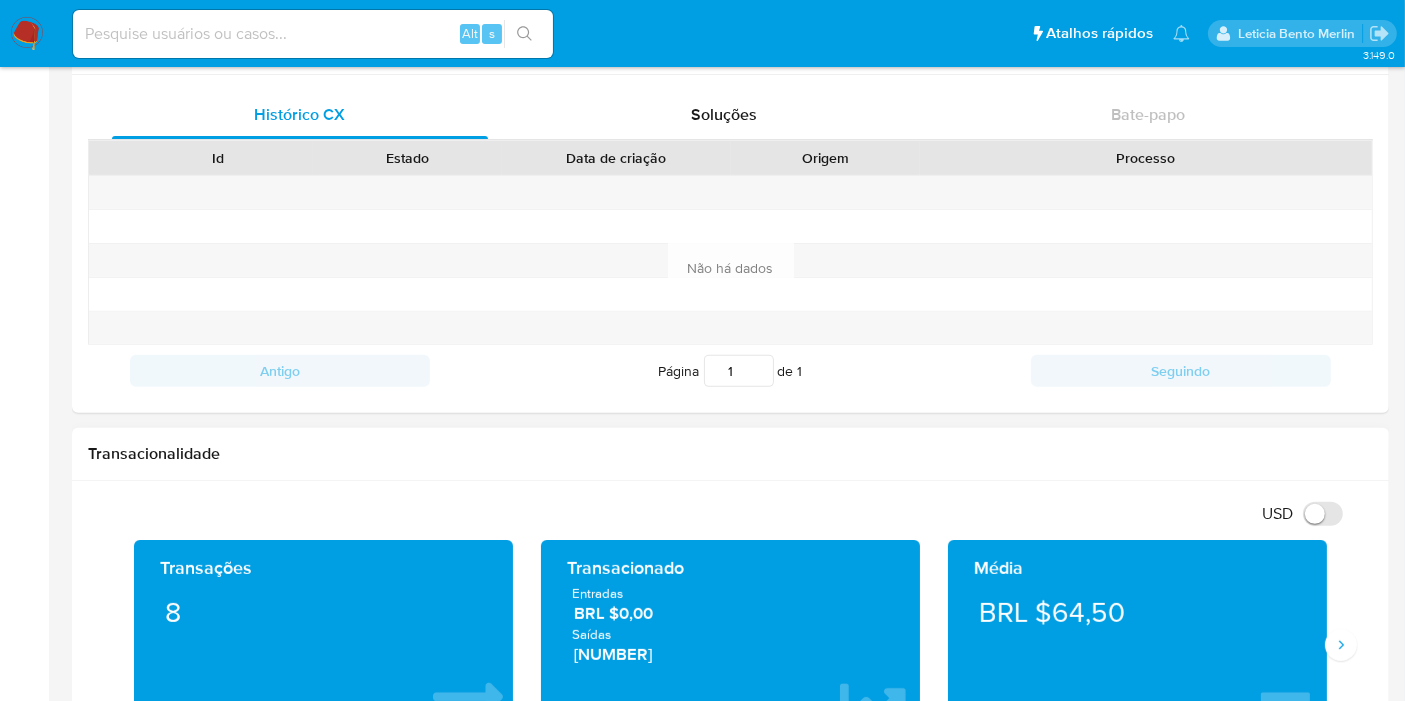 click on "[NUMBER]" at bounding box center (731, 654) 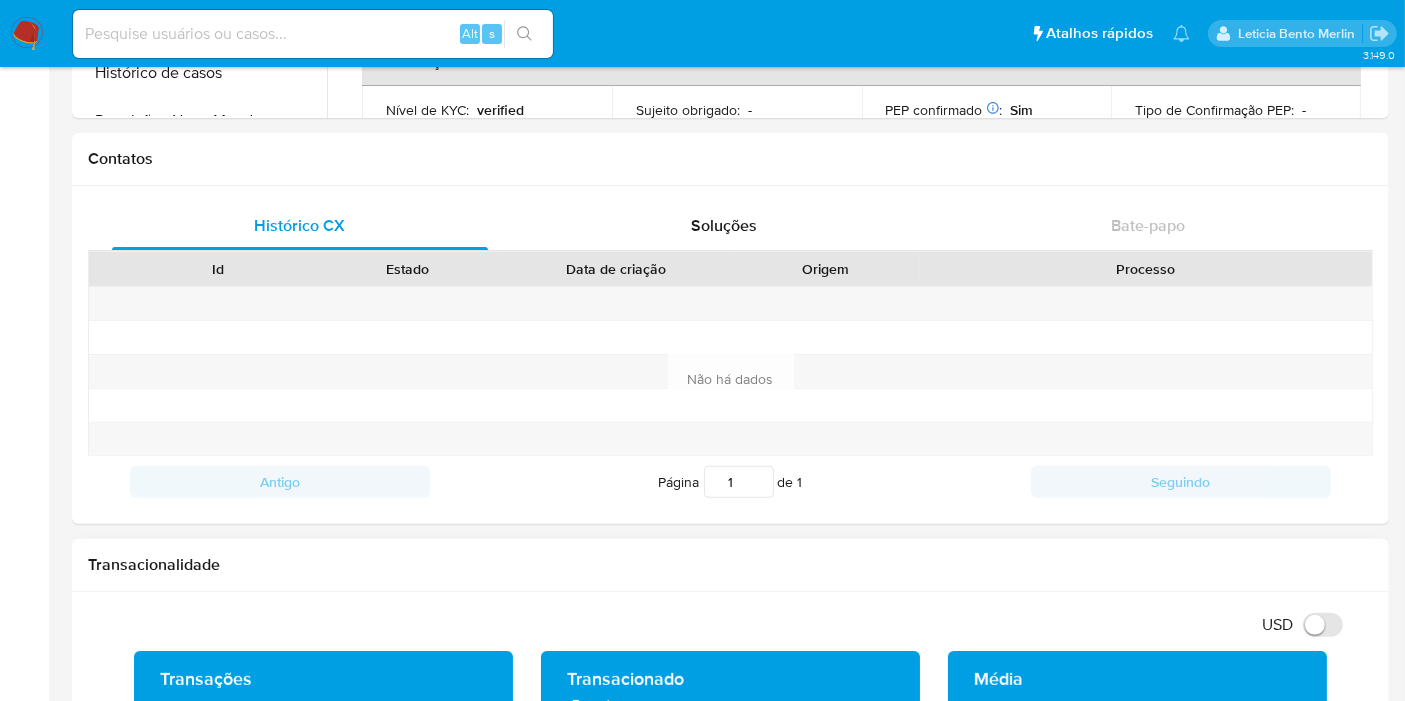 scroll, scrollTop: 0, scrollLeft: 0, axis: both 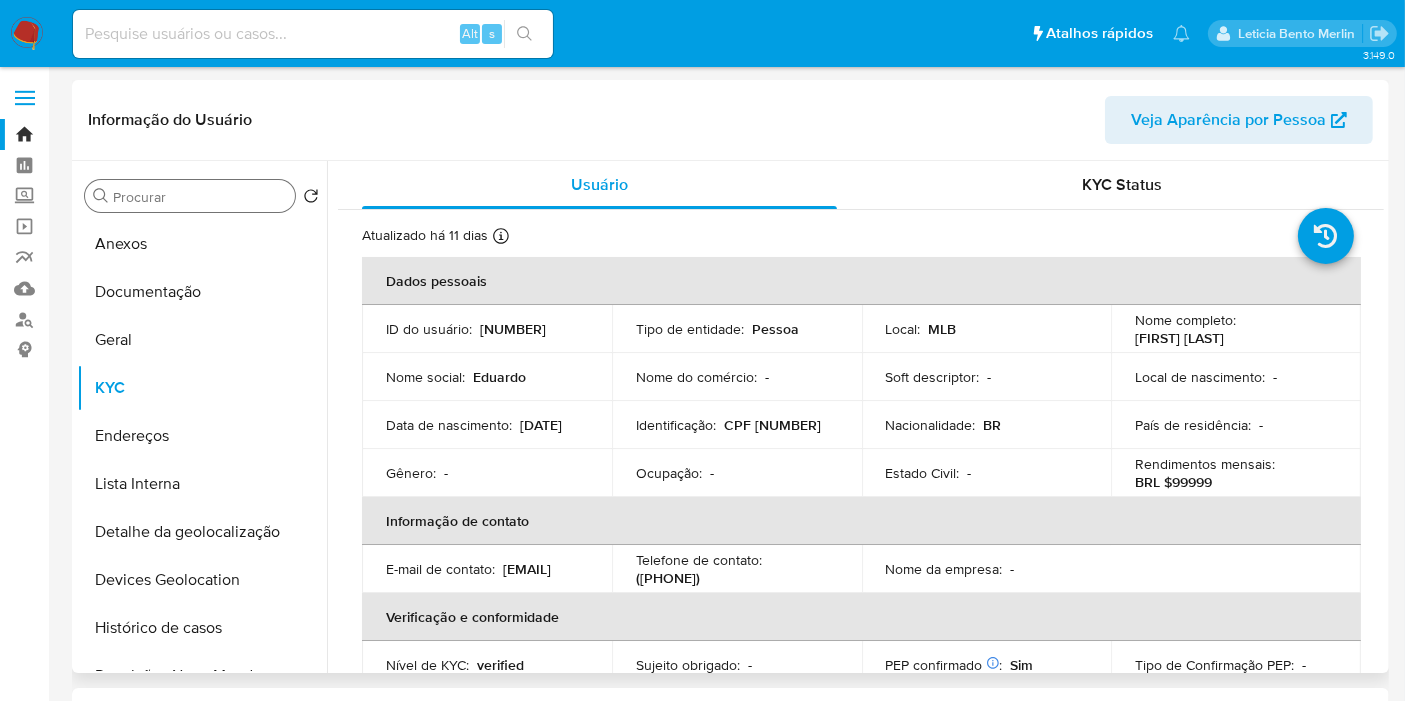 click on "Procurar" at bounding box center [200, 197] 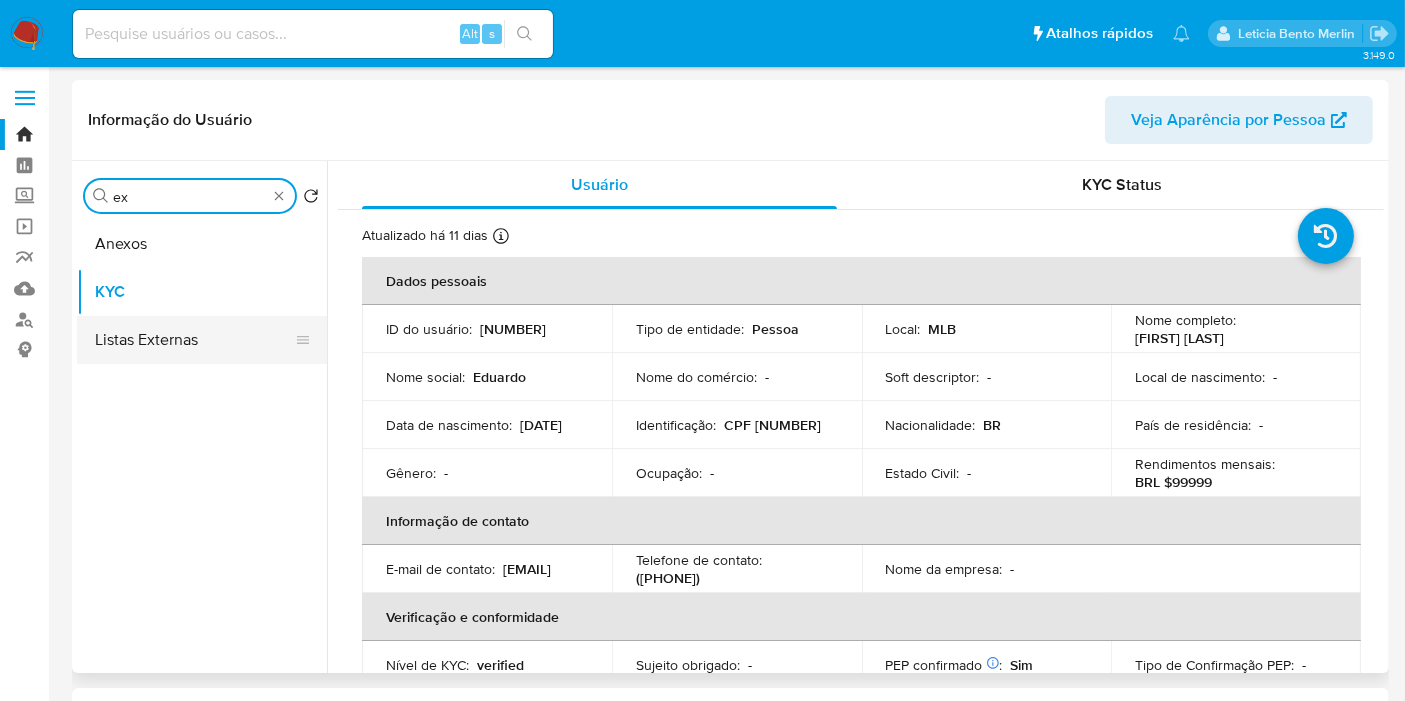 type on "ex" 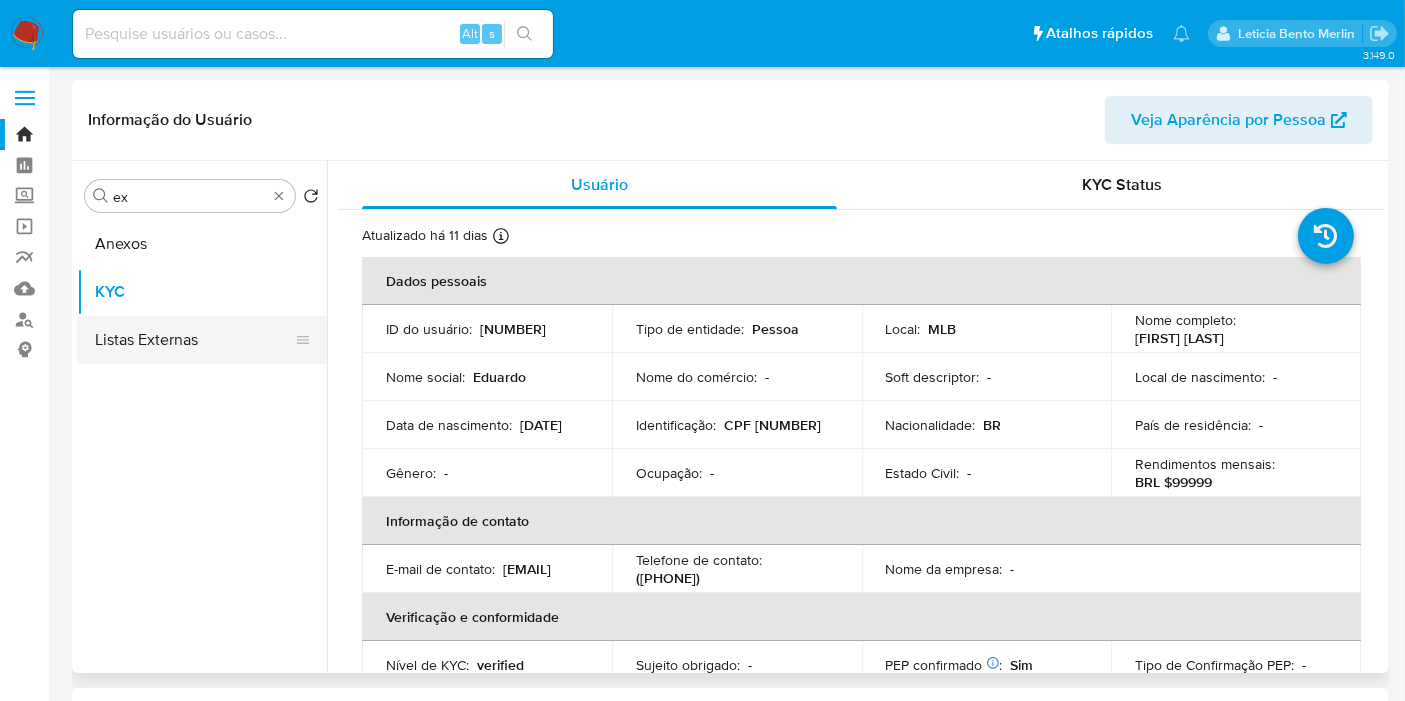 click on "Listas Externas" at bounding box center (194, 340) 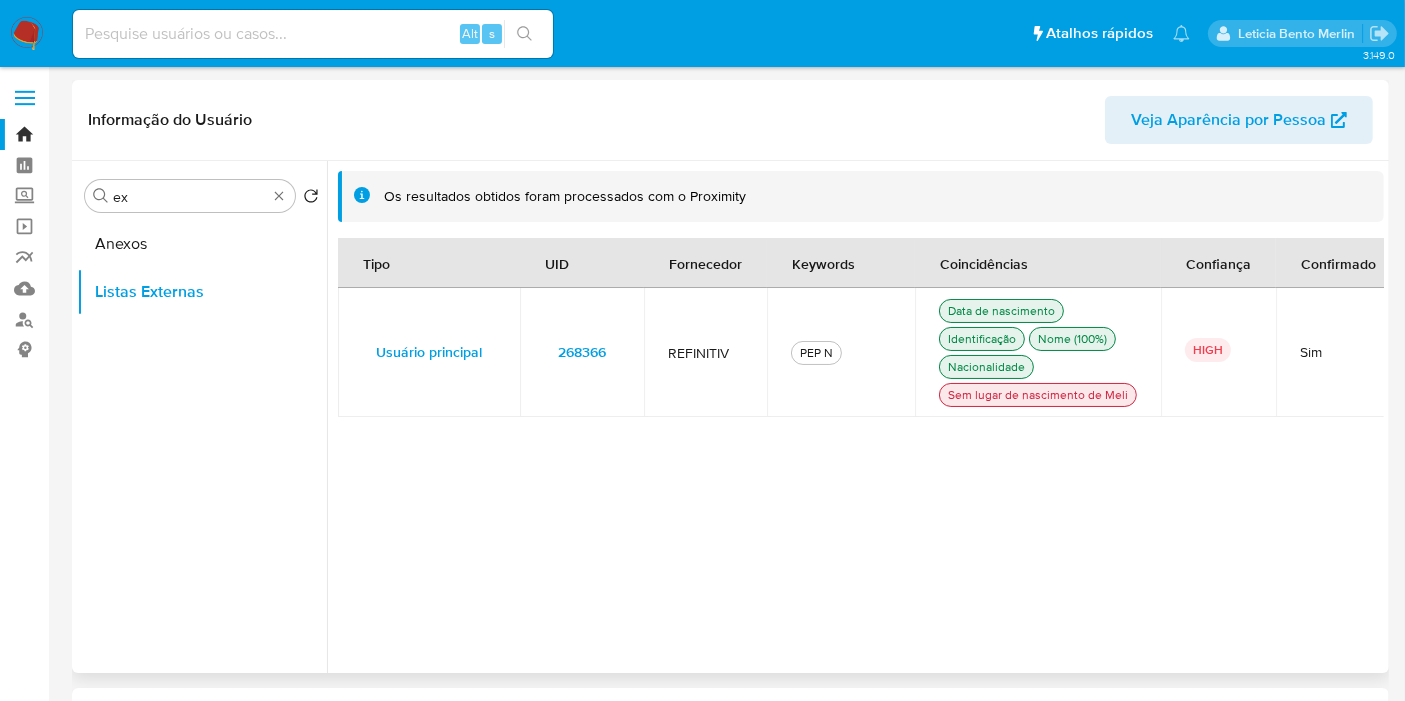 click on "268366" at bounding box center (582, 352) 